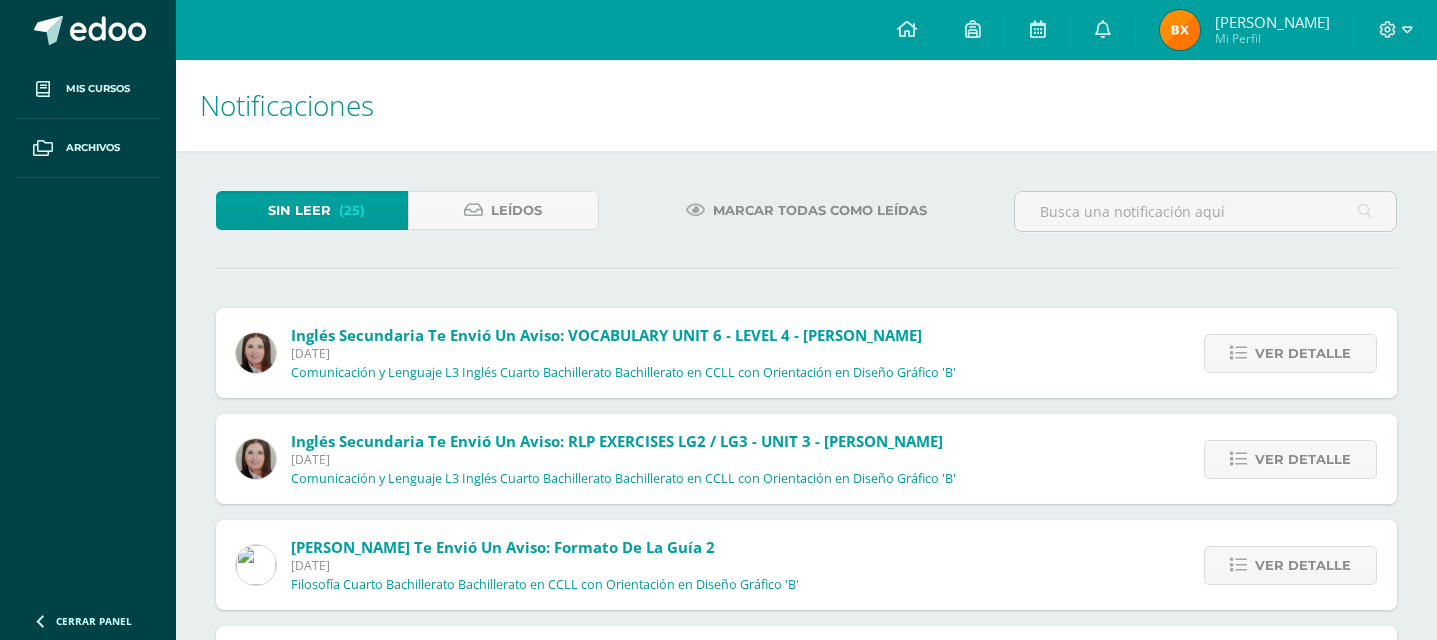 scroll, scrollTop: 577, scrollLeft: 0, axis: vertical 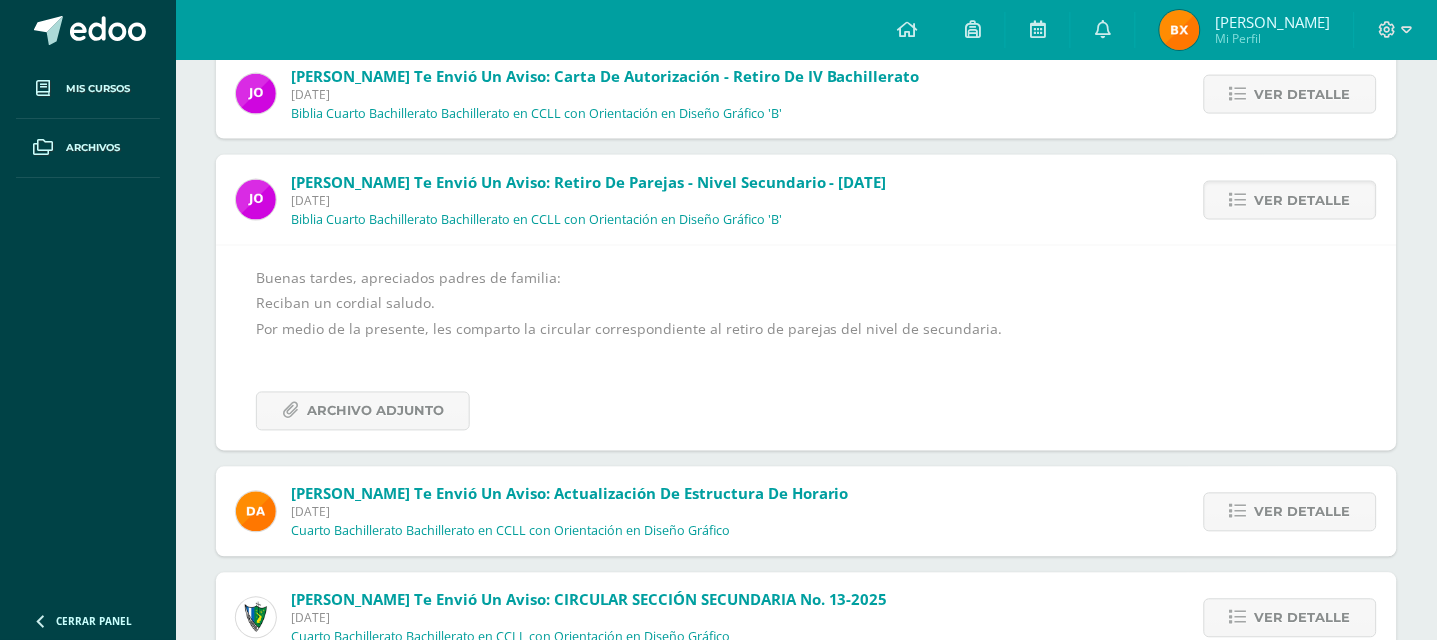 click on "Inglés Secundaria te envió un aviso: VOCABULARY UNIT 6 - LEVEL 4 - KRISSETE RIVAS
Viernes 11 de Julio de 2025
Comunicación y Lenguaje L3 Inglés Cuarto Bachillerato Bachillerato en CCLL con Orientación en Diseño Gráfico 'B' Ver detalle
Hi dear students,  For next class we will use this material, please, print it.  We will definitly use 32 pieces in total. And also, bring drawings about vocabulary unit 6  "PEOPLE IN THE ARTS" and "THE ORCHESTRA" If you have any questions, please let me know! Best regards,  Krissete Rivas k_rivas@donbosco.edu.gt Archivo Adjunto Inglés Secundaria te envió un aviso: RLP EXERCISES LG2 / LG3 - UNIT 3 - KRISSETE RIVAS
Viernes 11 de Julio de 2025
Comunicación y Lenguaje L3 Inglés Cuarto Bachillerato Bachillerato en CCLL con Orientación en Diseño Gráfico 'B' Ver detalle
Hi dear students If you have any questions,  Please let me know! Enjoy your weekend!" at bounding box center (806, 389) 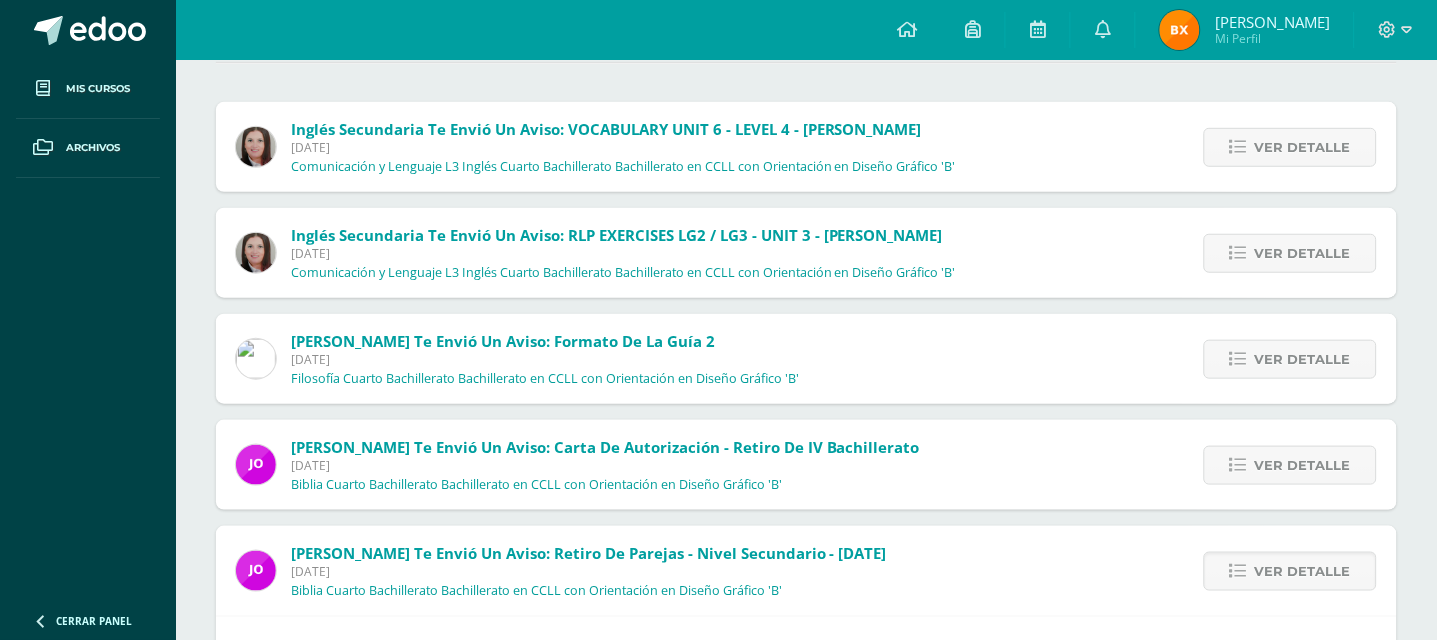 scroll, scrollTop: 203, scrollLeft: 0, axis: vertical 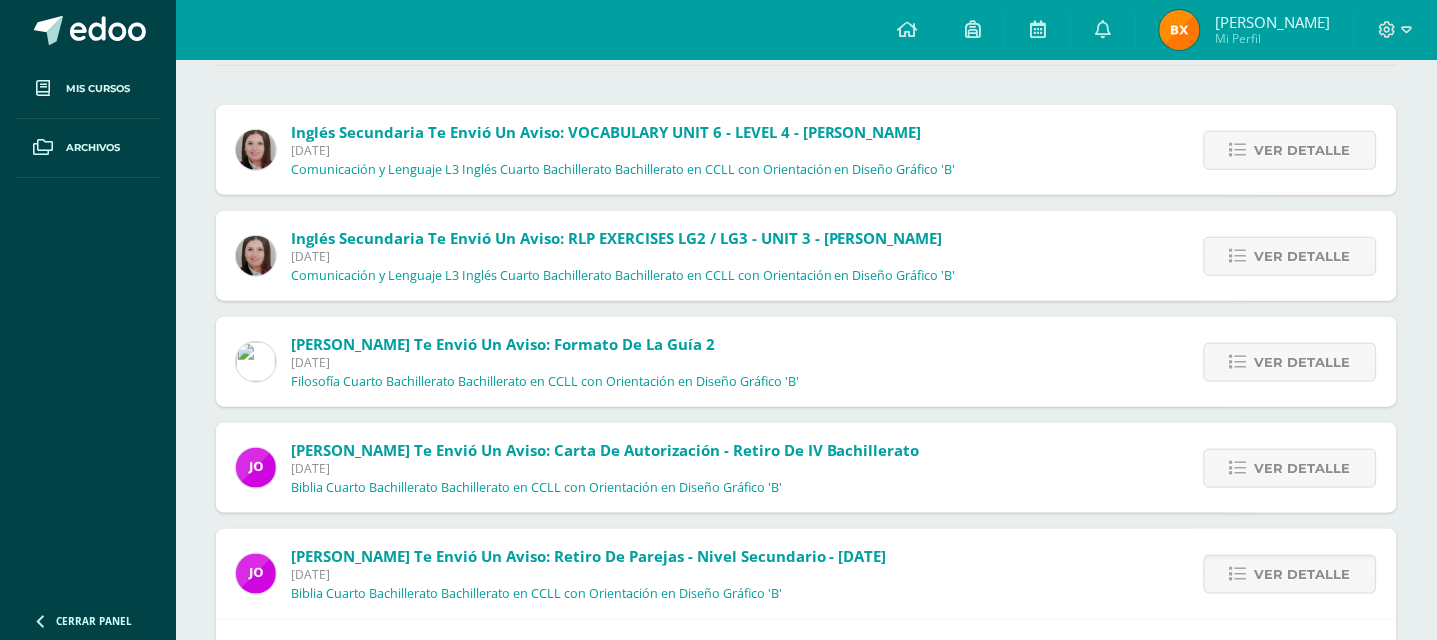 click on "Jorge Lemus te envió un aviso: Retiro de parejas - nivel secundario - 13 de julio de 2025
Martes 08 de Julio de 2025
Biblia Cuarto Bachillerato Bachillerato en CCLL con Orientación en Diseño Gráfico 'B'" at bounding box center (561, 574) 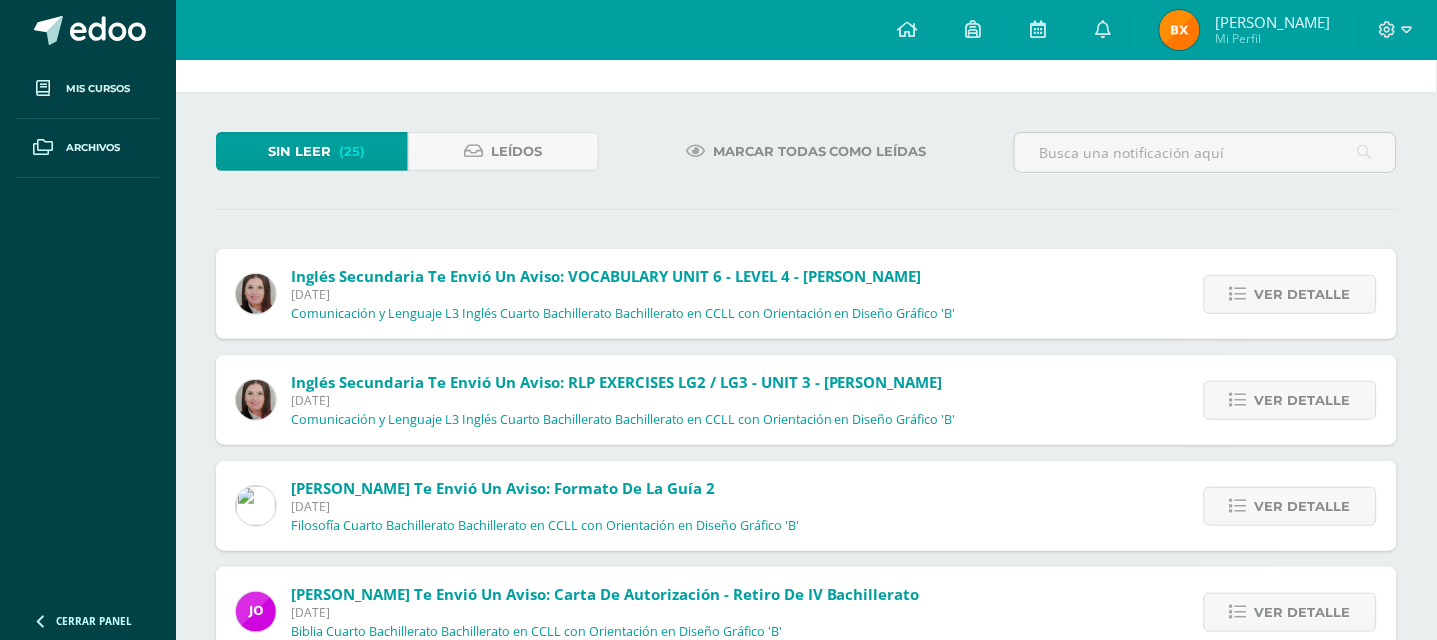 scroll, scrollTop: 50, scrollLeft: 0, axis: vertical 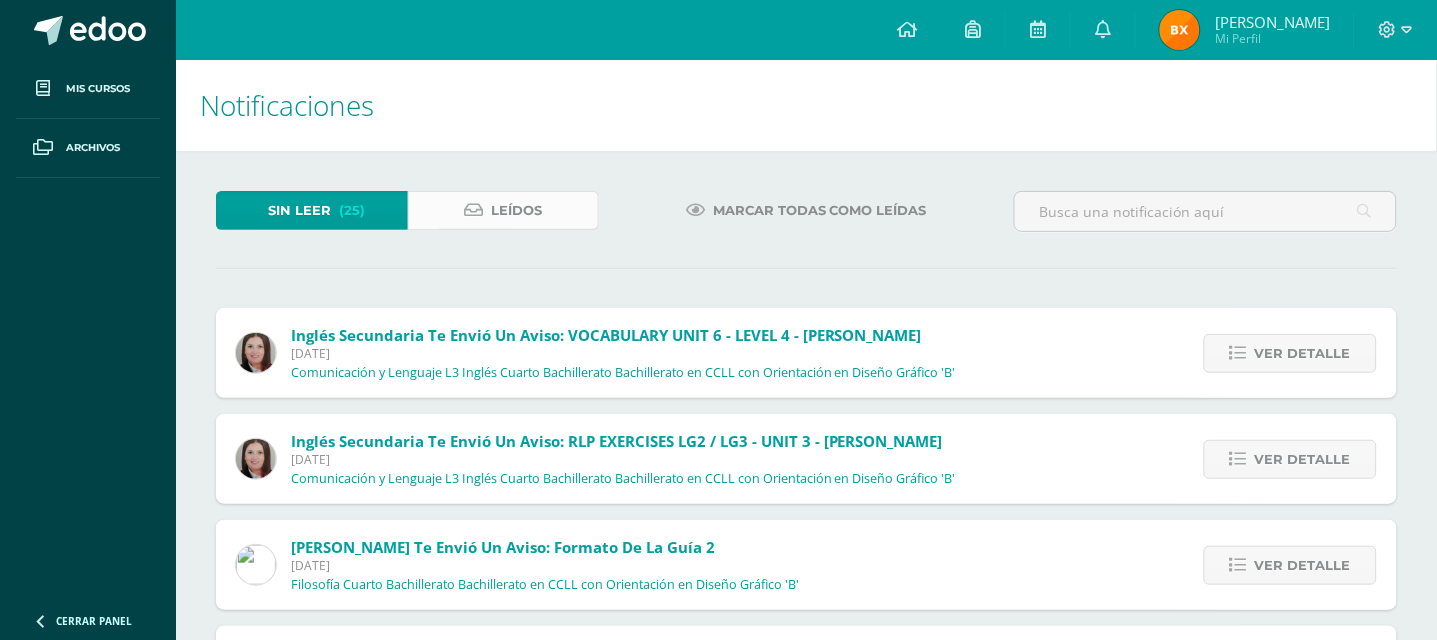 click on "Leídos" at bounding box center [516, 210] 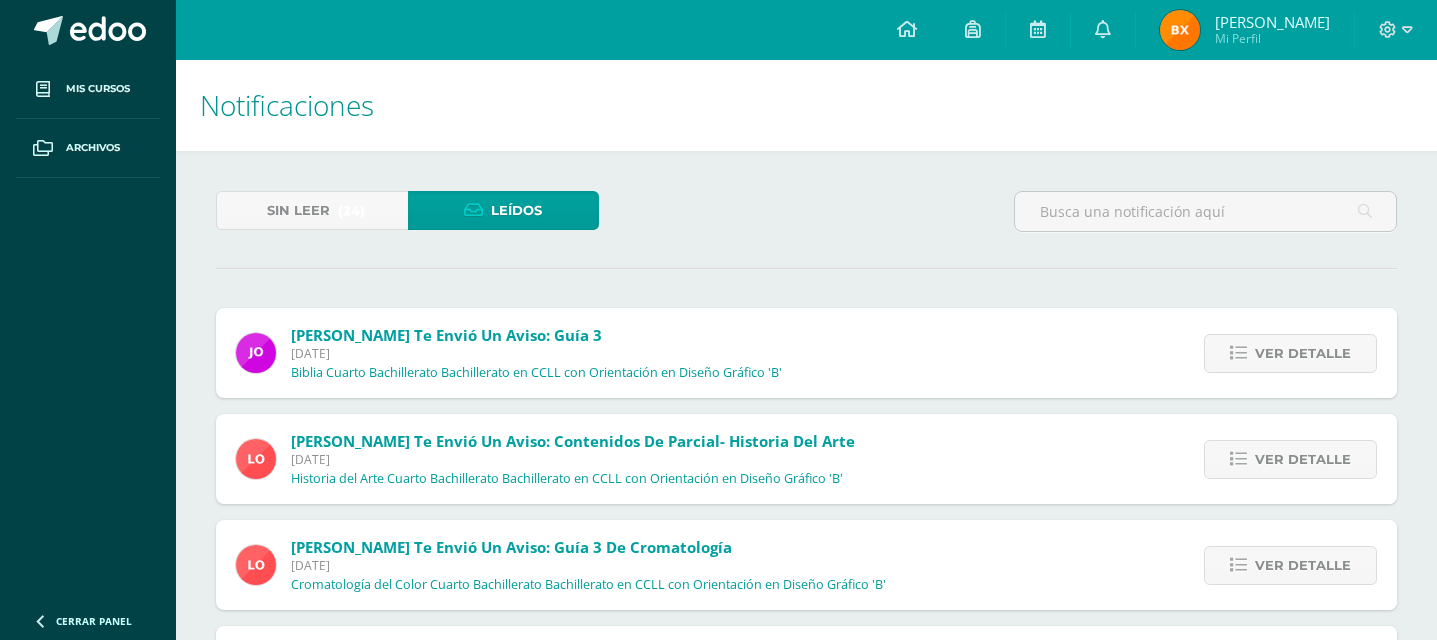 scroll, scrollTop: 0, scrollLeft: 0, axis: both 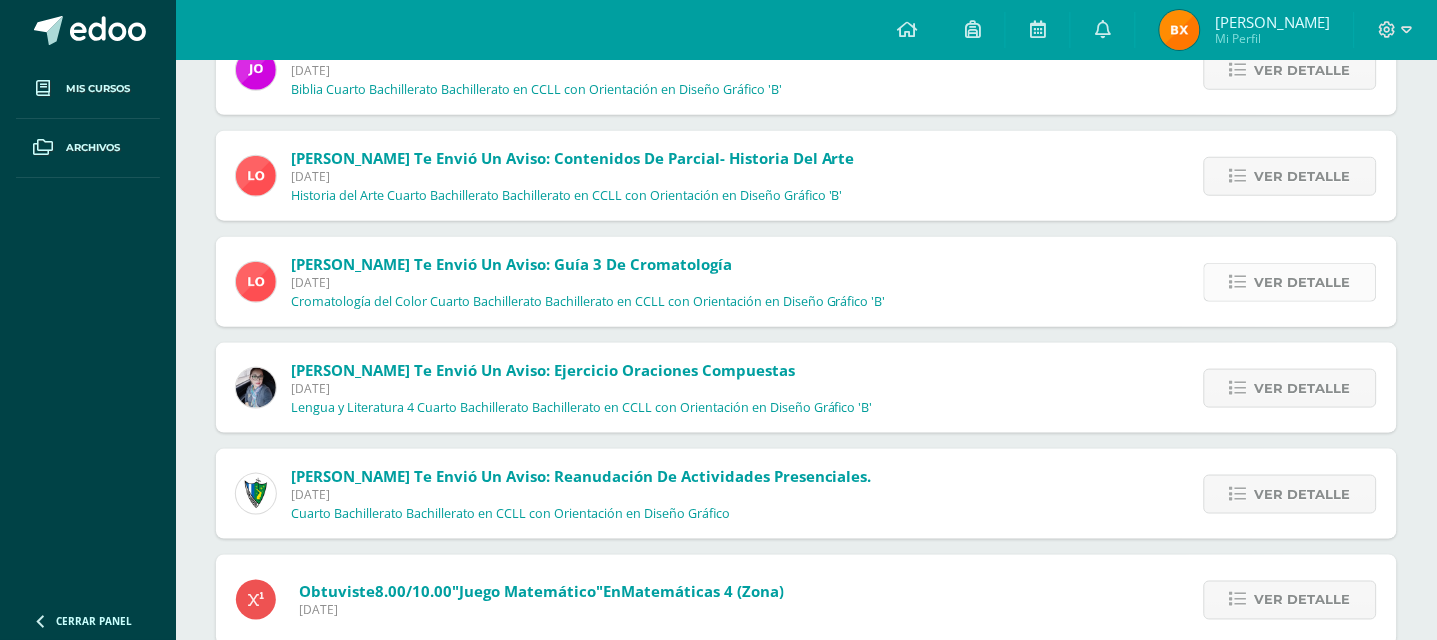 click on "Ver detalle" at bounding box center [1303, 282] 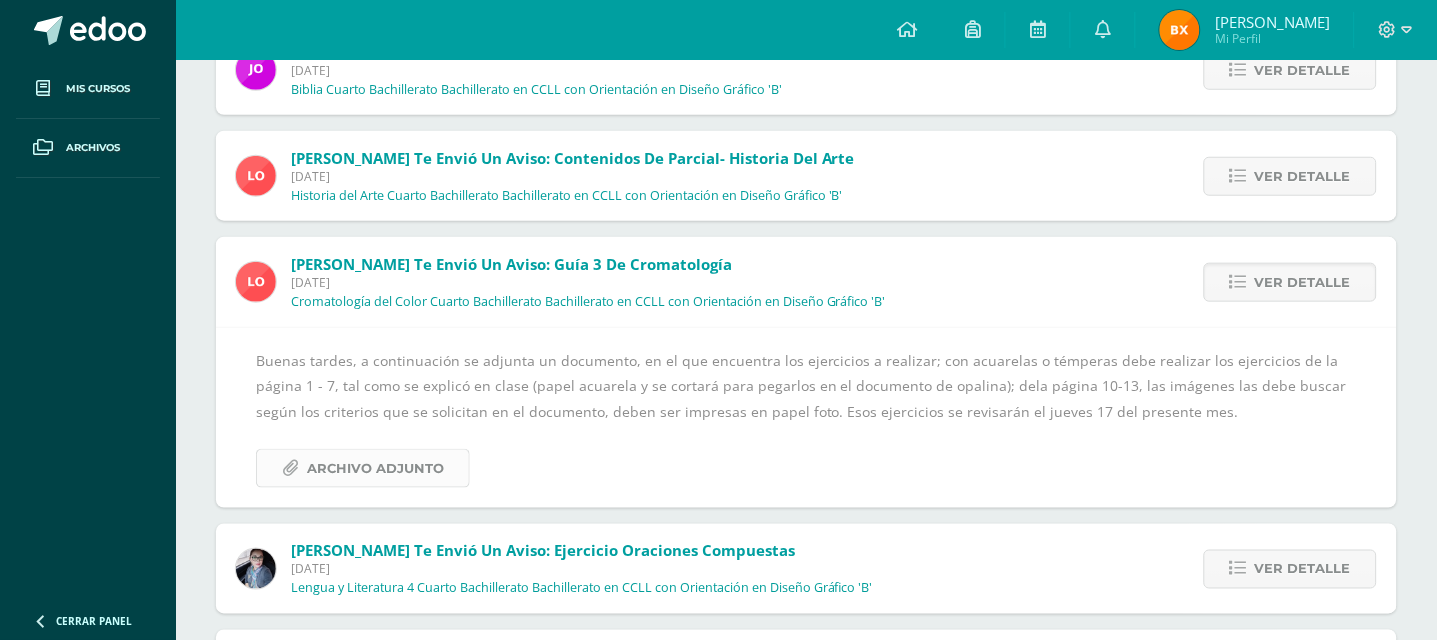 click on "Archivo Adjunto" at bounding box center [375, 468] 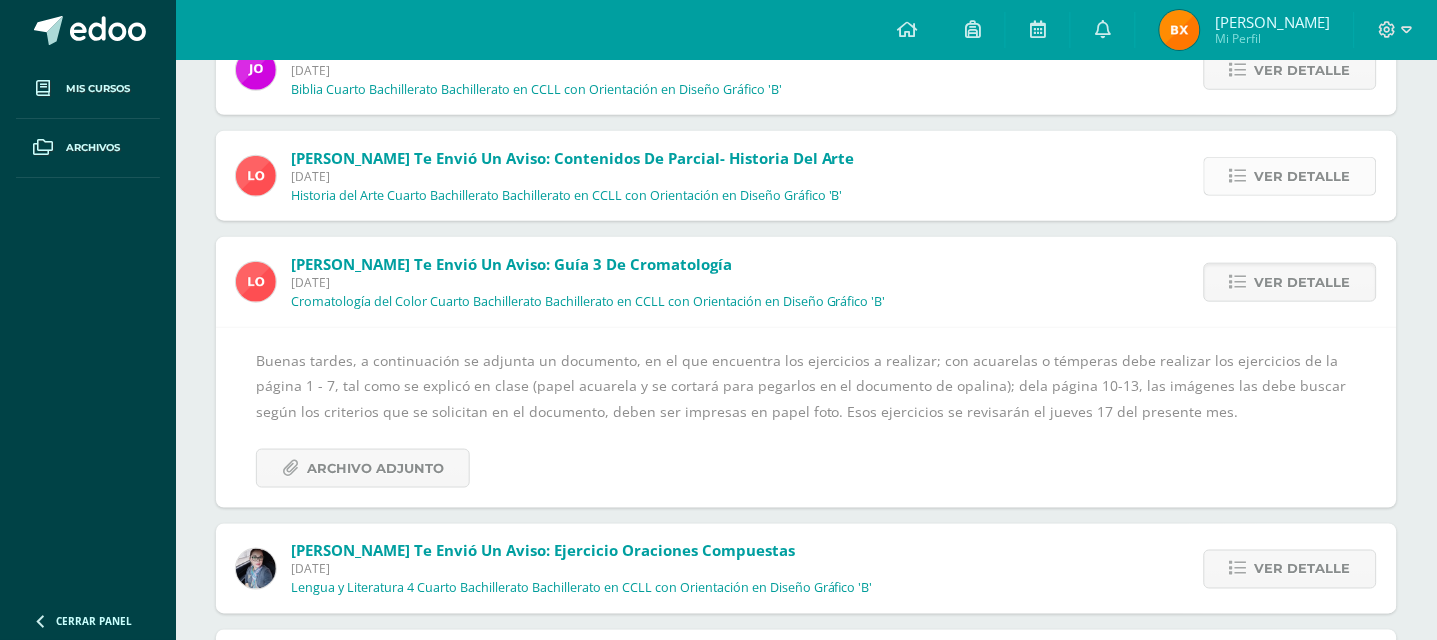 click at bounding box center [1238, 176] 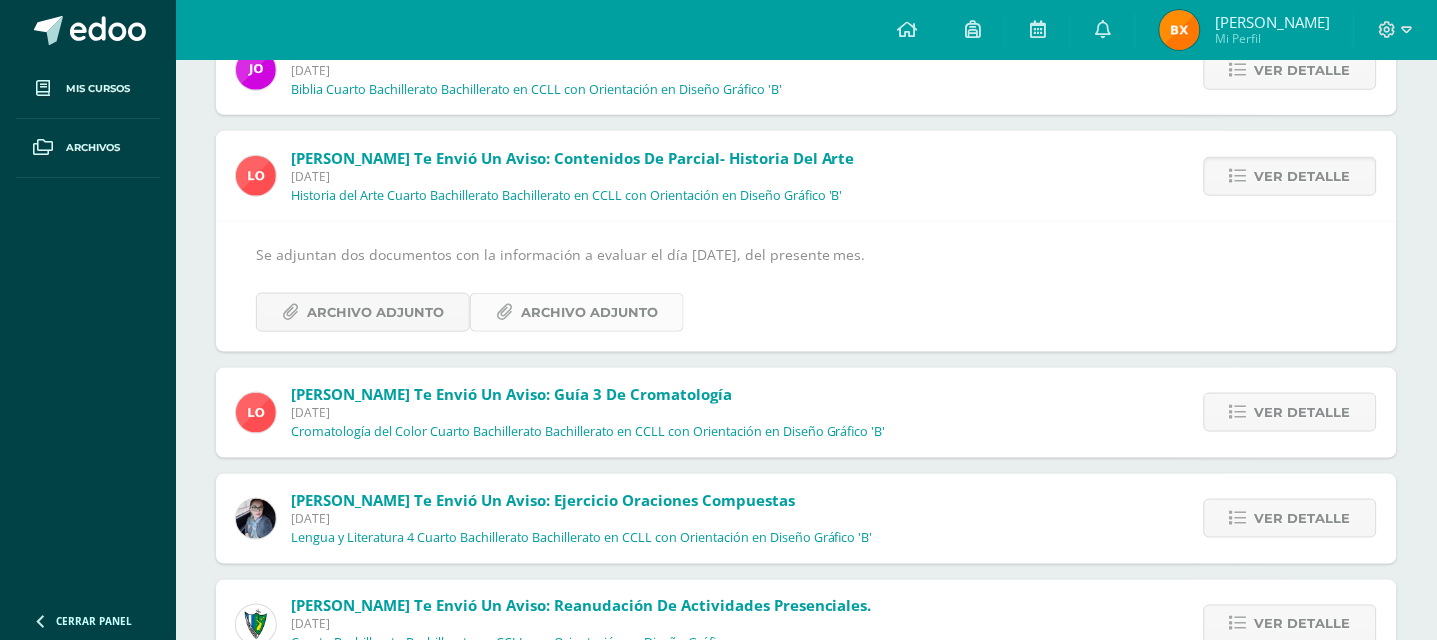 click on "Archivo Adjunto" at bounding box center (589, 312) 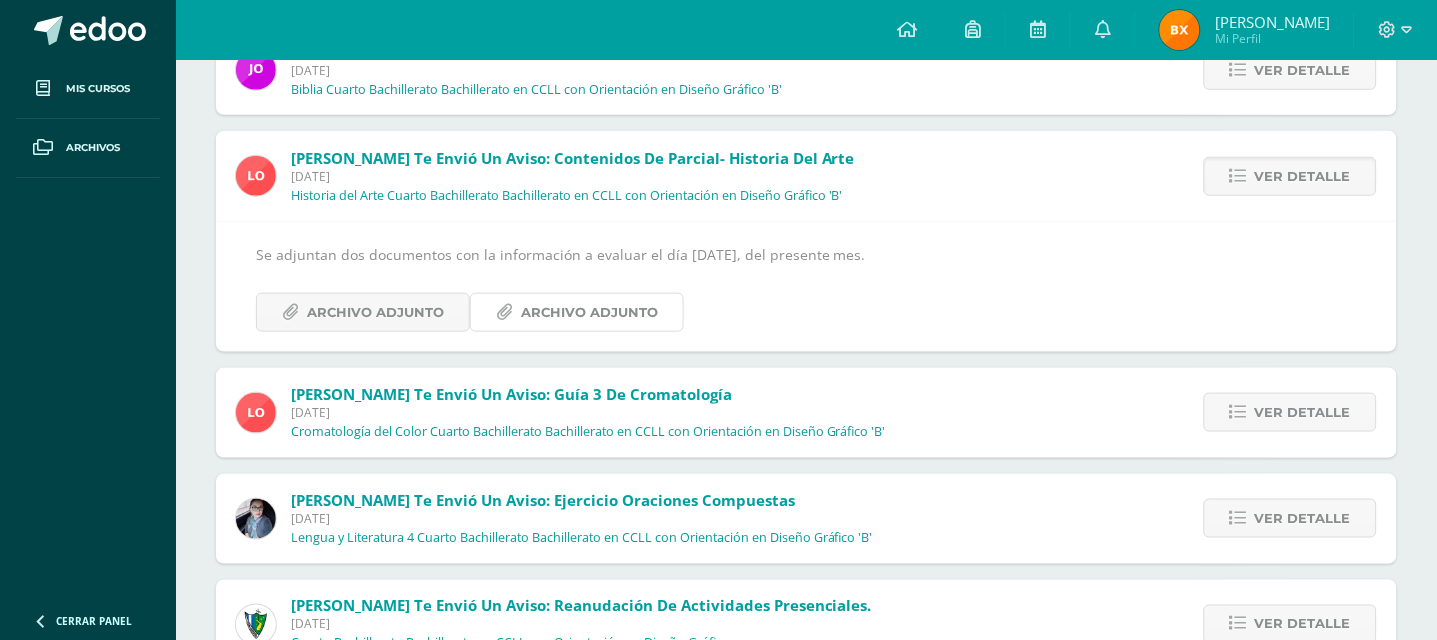 scroll, scrollTop: 843, scrollLeft: 0, axis: vertical 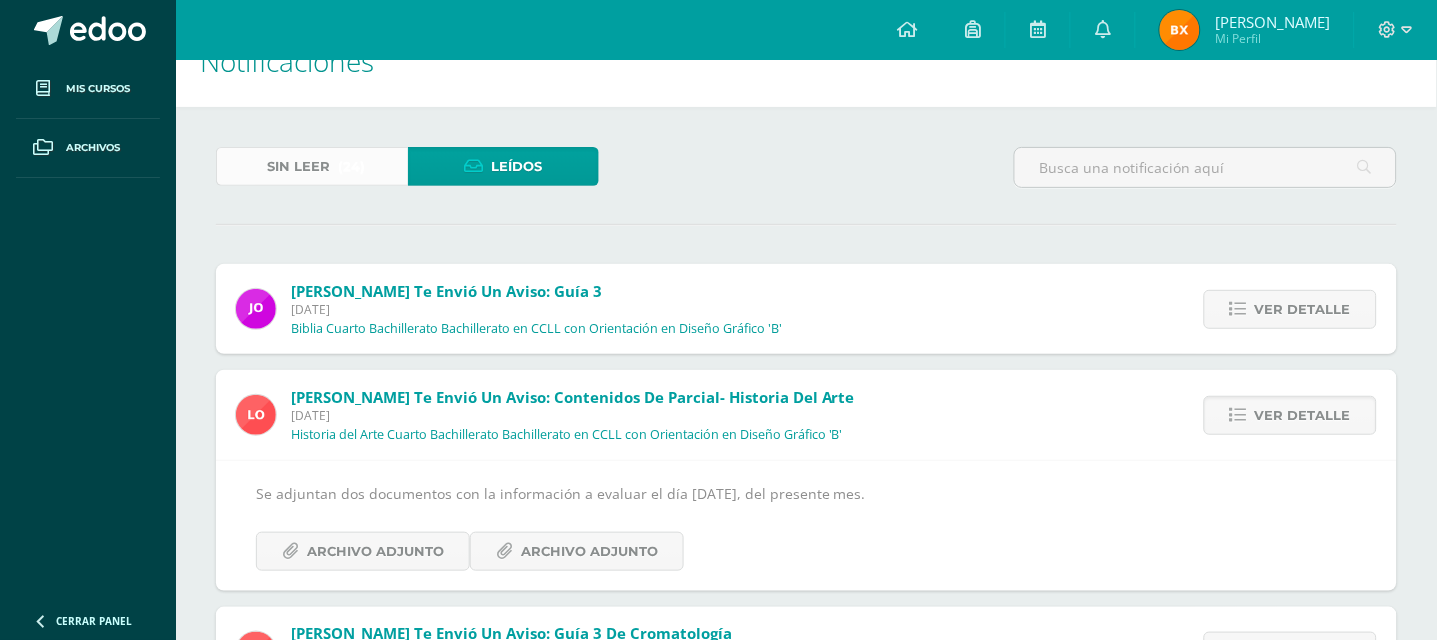 click on "(24)" at bounding box center [351, 166] 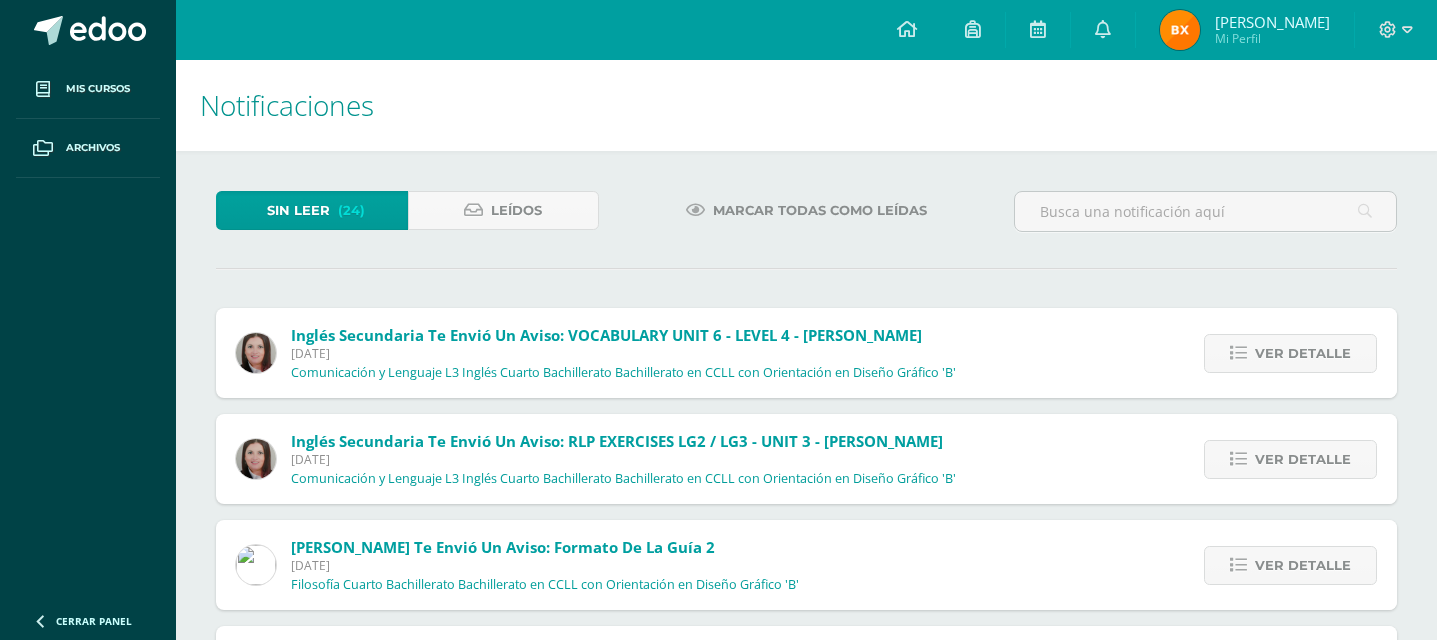 scroll, scrollTop: 0, scrollLeft: 0, axis: both 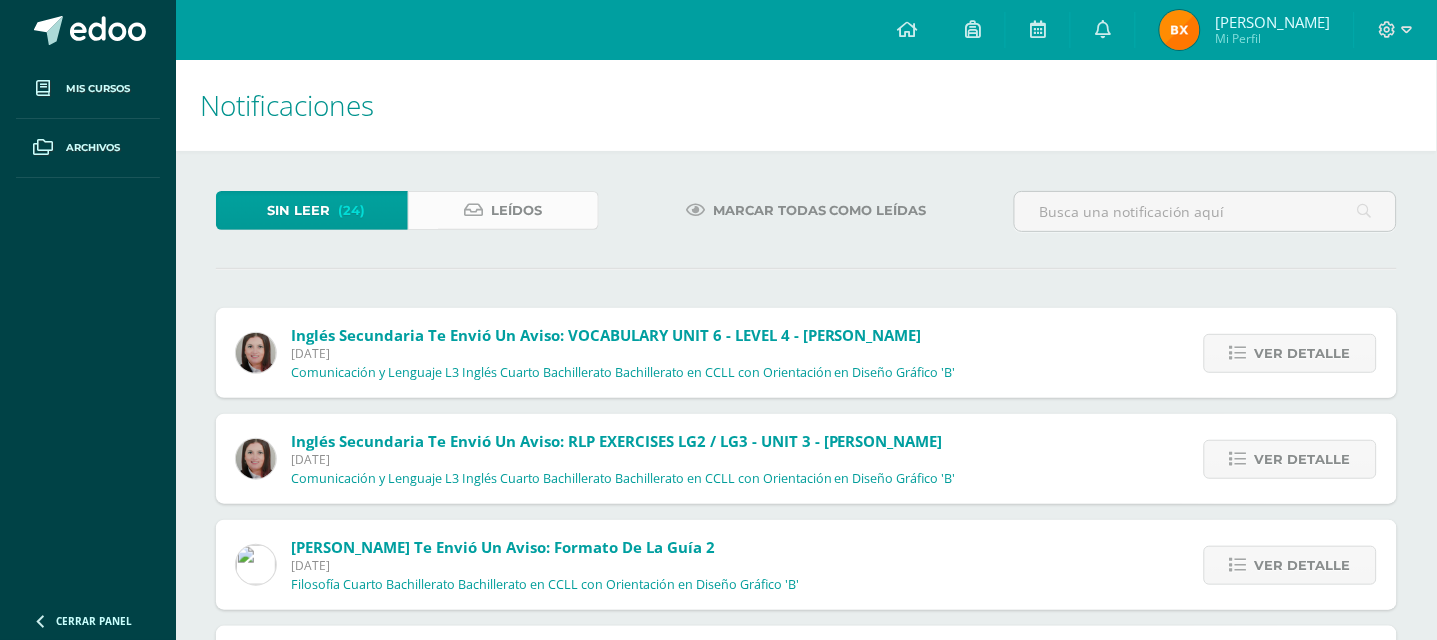 click at bounding box center [473, 210] 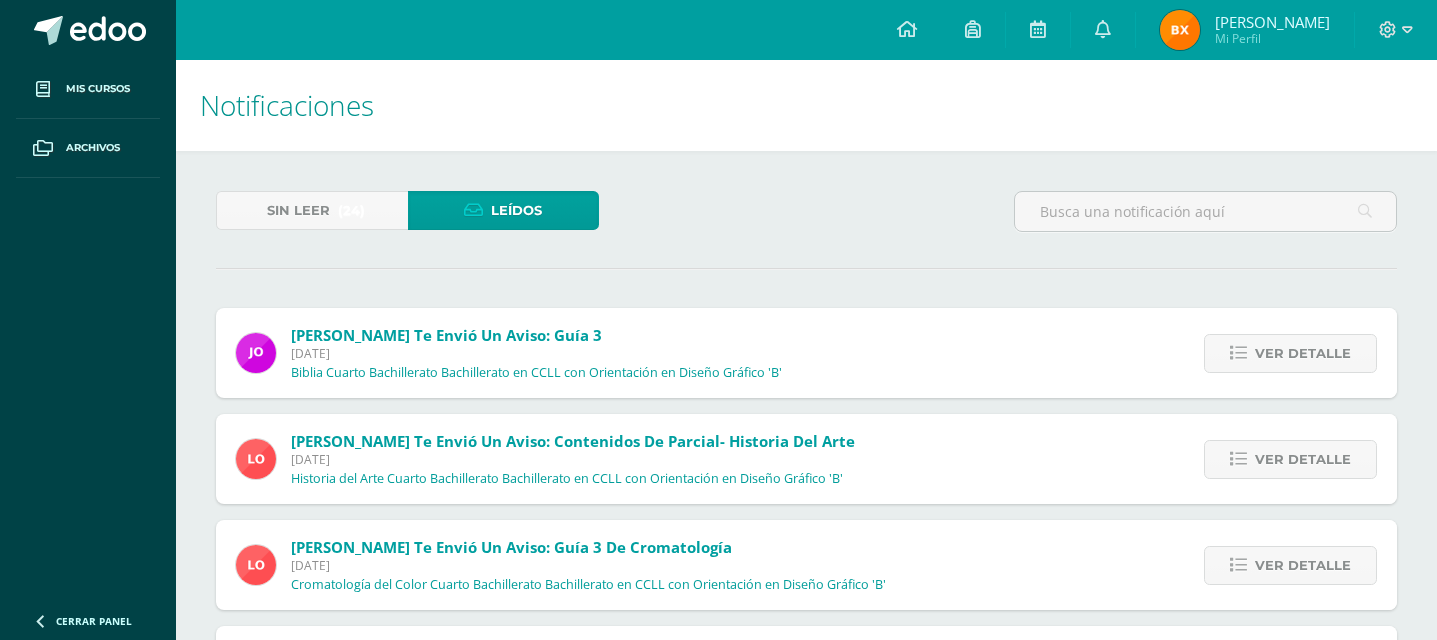 scroll, scrollTop: 0, scrollLeft: 0, axis: both 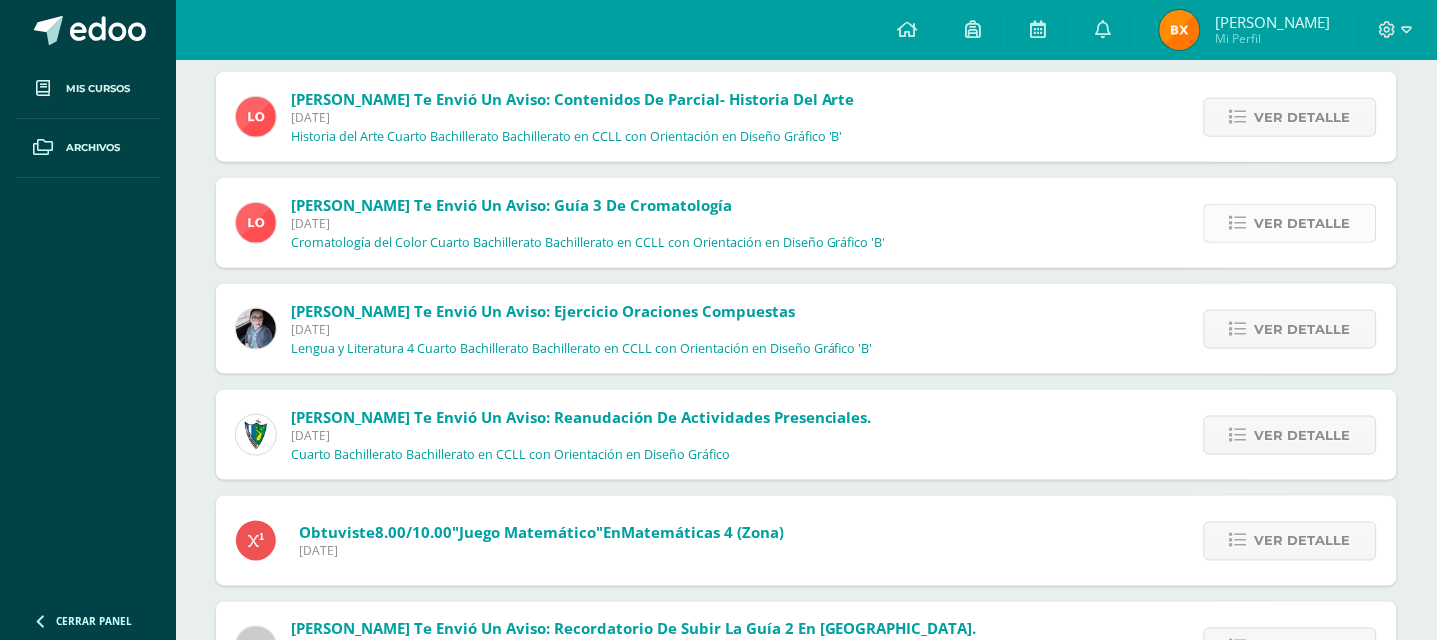 click on "Ver detalle" at bounding box center [1290, 223] 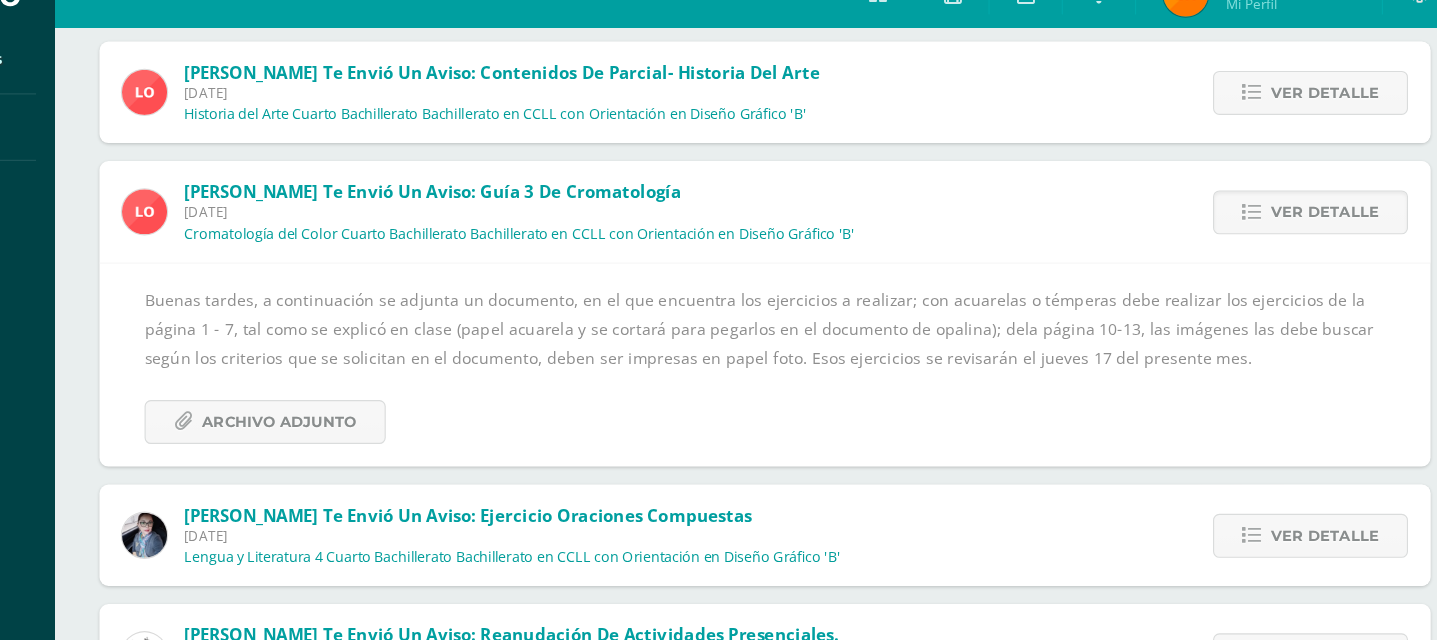 scroll, scrollTop: 342, scrollLeft: 0, axis: vertical 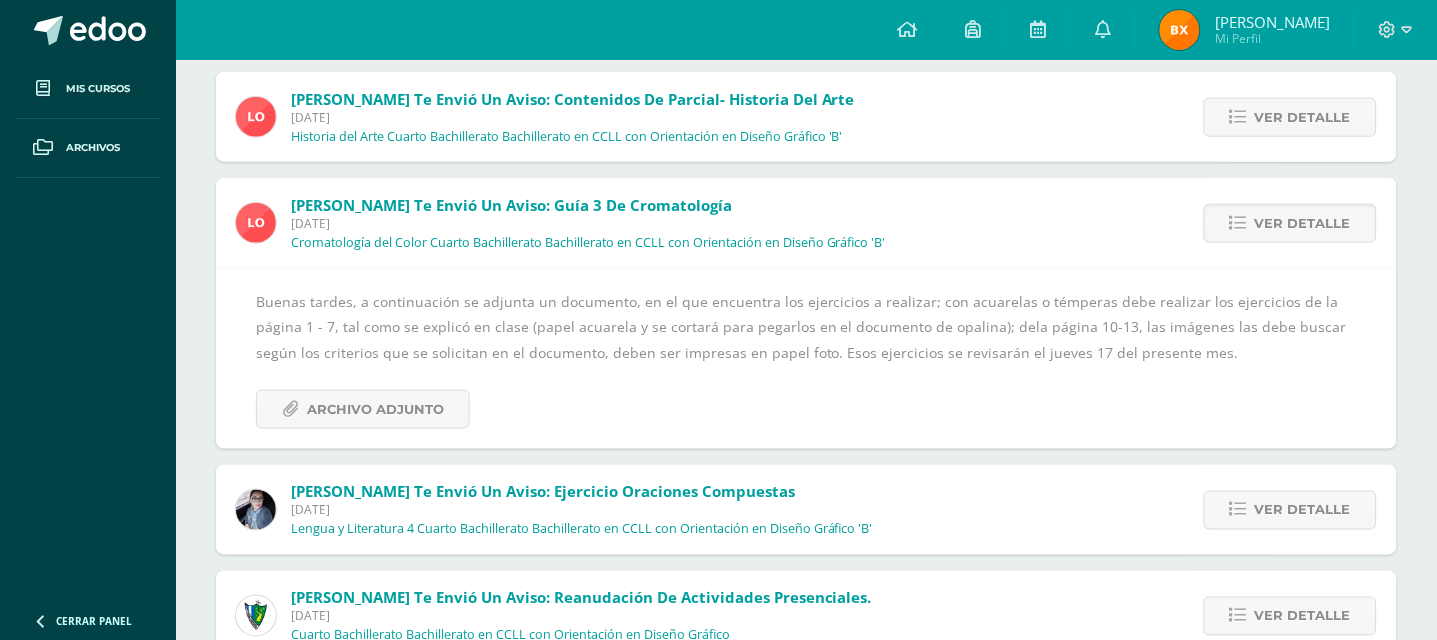 click on "Buenas tardes, a continuación se adjunta un documento, en el que encuentra los ejercicios a realizar; con acuarelas o témperas debe realizar los ejercicios de la página 1 - 7, tal como se explicó en clase (papel acuarela y se cortará para pegarlos en el documento de opalina); dela página 10-13, las imágenes las debe buscar según los criterios que se solicitan en el documento, deben ser impresas en papel foto. Esos ejercicios se revisarán el jueves 17 del presente mes.
Archivo Adjunto" at bounding box center (806, 359) 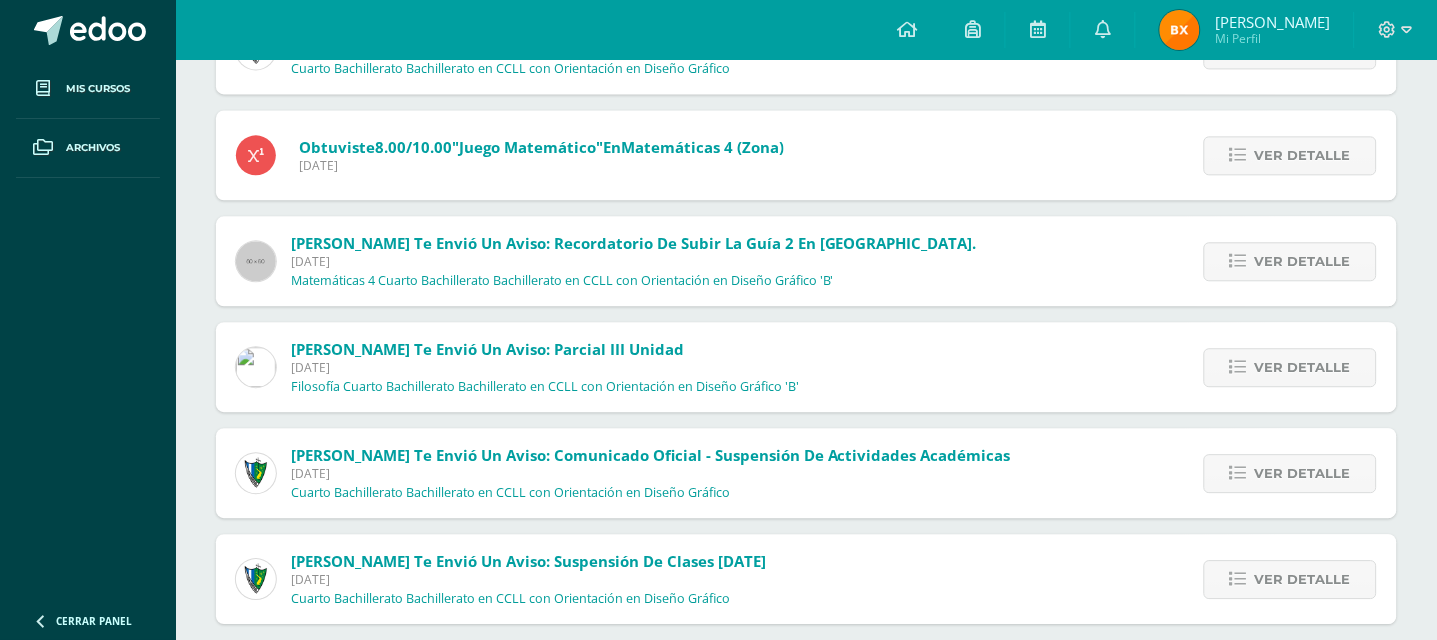 scroll, scrollTop: 1000, scrollLeft: 0, axis: vertical 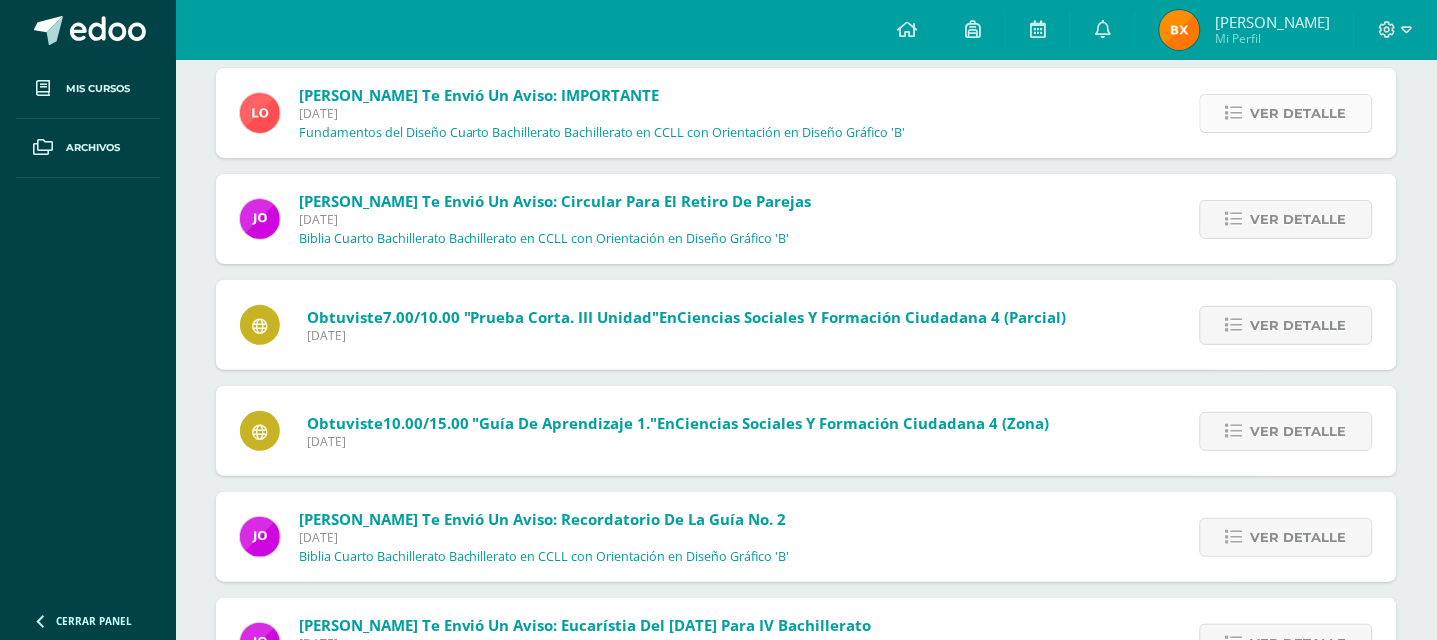 click on "Ver detalle" at bounding box center (1286, 113) 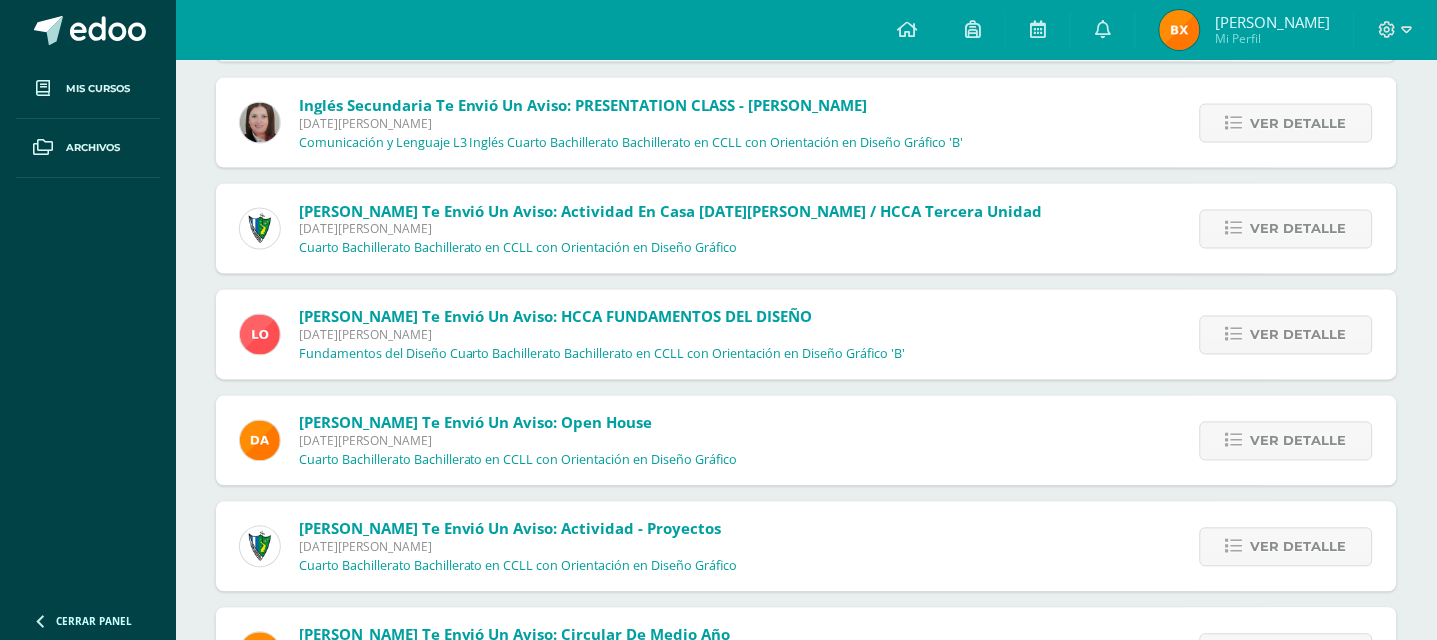 scroll, scrollTop: 4001, scrollLeft: 0, axis: vertical 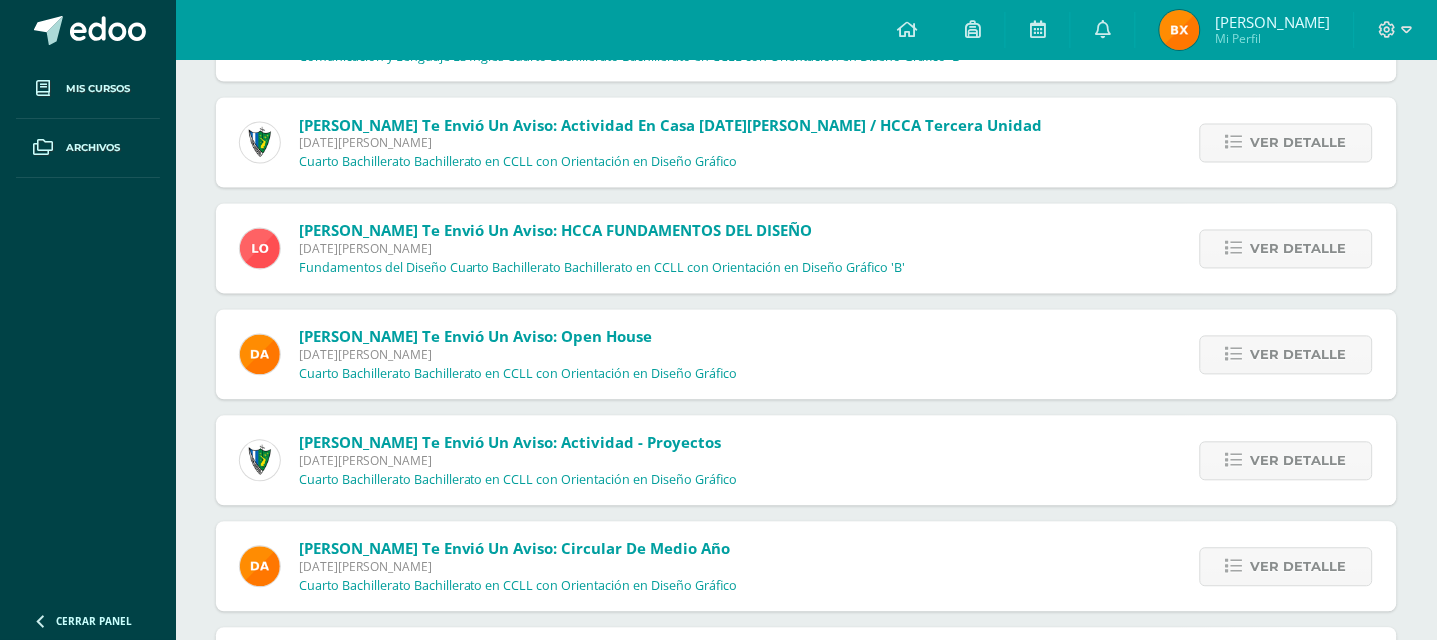 click on "Lourdes  te envió un aviso: HCCA FUNDAMENTOS DEL DISEÑO
Martes 10 de Junio de 2025
Fundamentos del Diseño Cuarto Bachillerato Bachillerato en CCLL con Orientación en Diseño Gráfico 'B'
Ver detalle
Buena tarde, a continuación adjunto la hoja de competencias, componentes y actividades, que se estarán desarrollando en la unidad.  Saludos cordiales,  Rte. Lourdes Bautista
Archivo Adjunto" at bounding box center (806, 249) 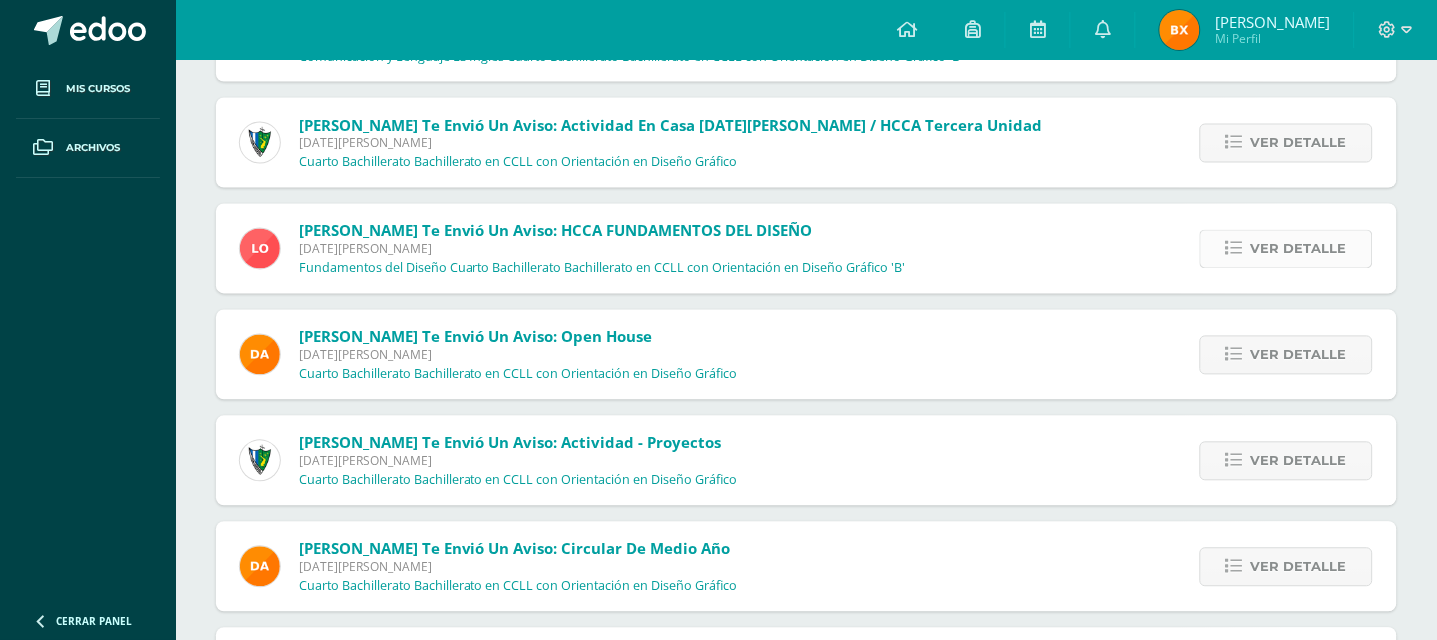 click on "Ver detalle" at bounding box center (1299, 249) 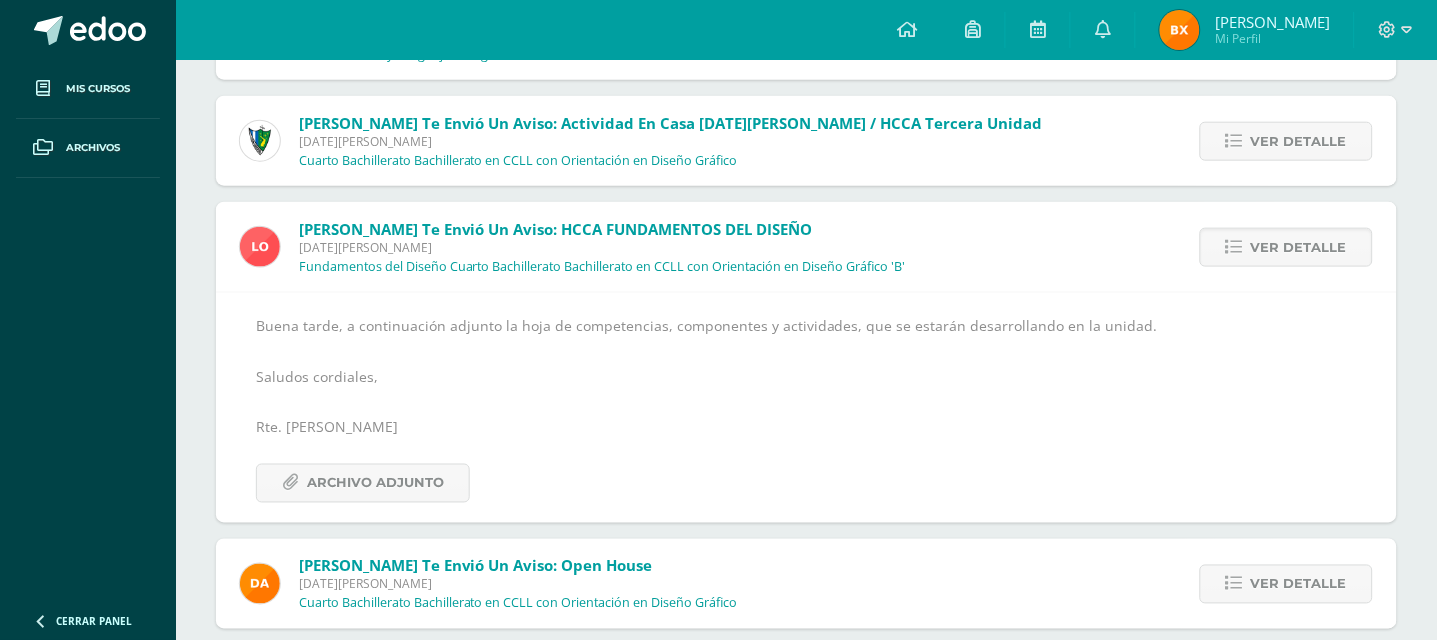 scroll, scrollTop: 3707, scrollLeft: 0, axis: vertical 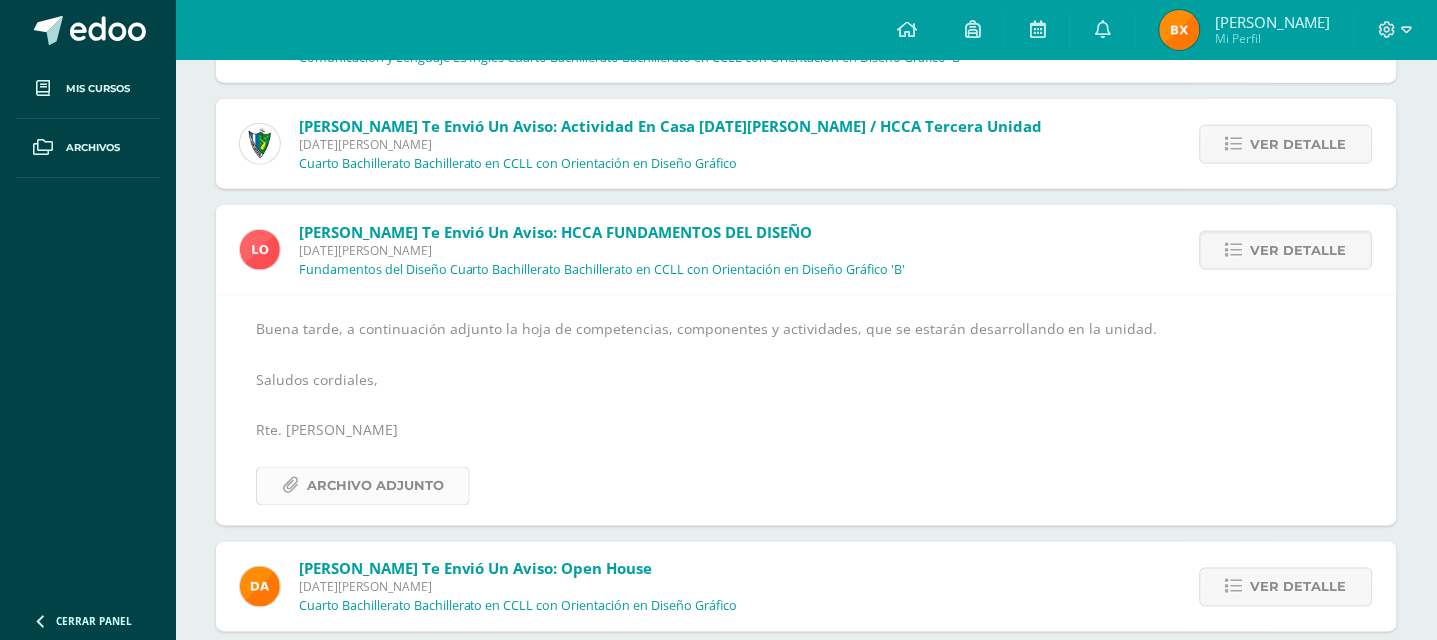 click on "Archivo Adjunto" at bounding box center (375, 486) 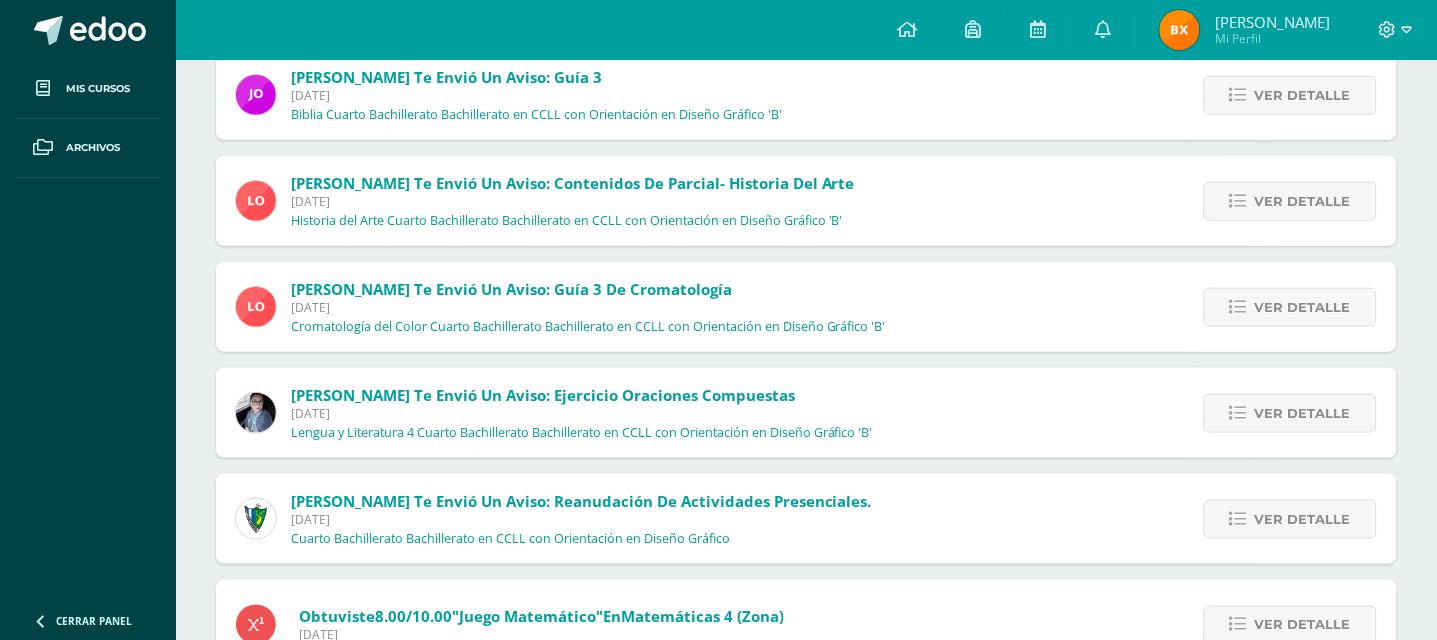 scroll, scrollTop: 267, scrollLeft: 0, axis: vertical 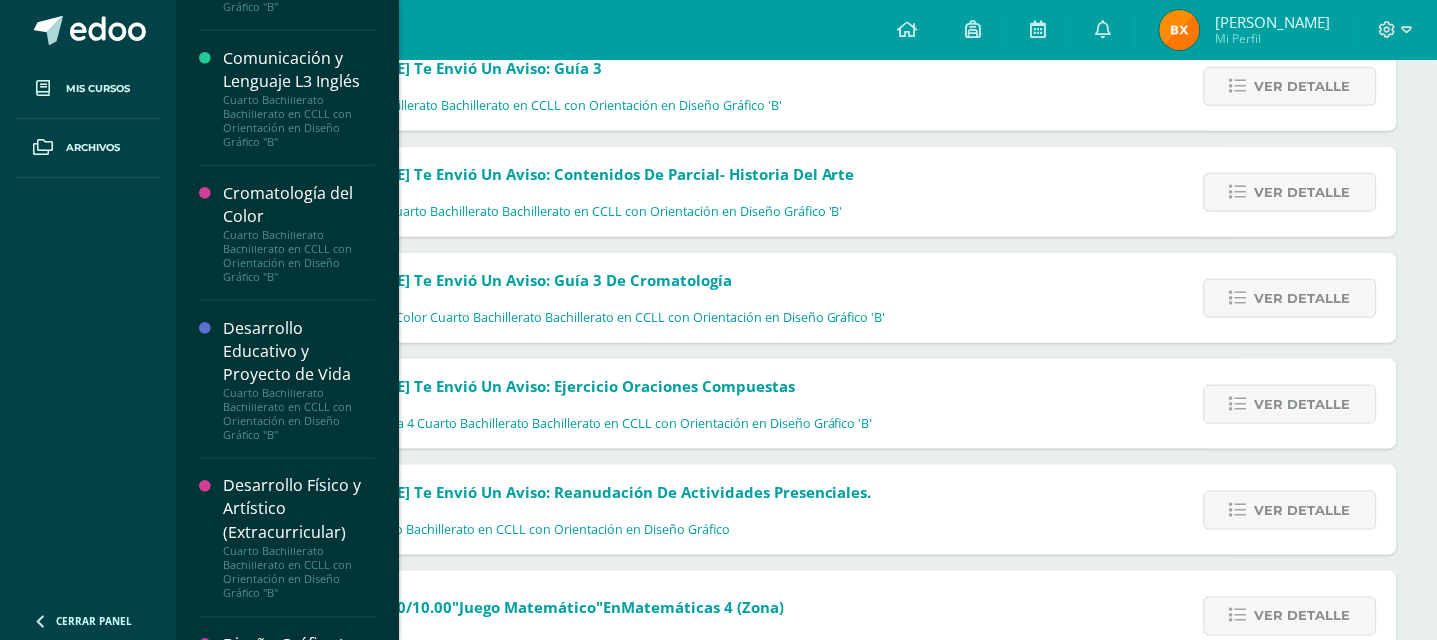 click on "Cromatología del Color" at bounding box center [299, 205] 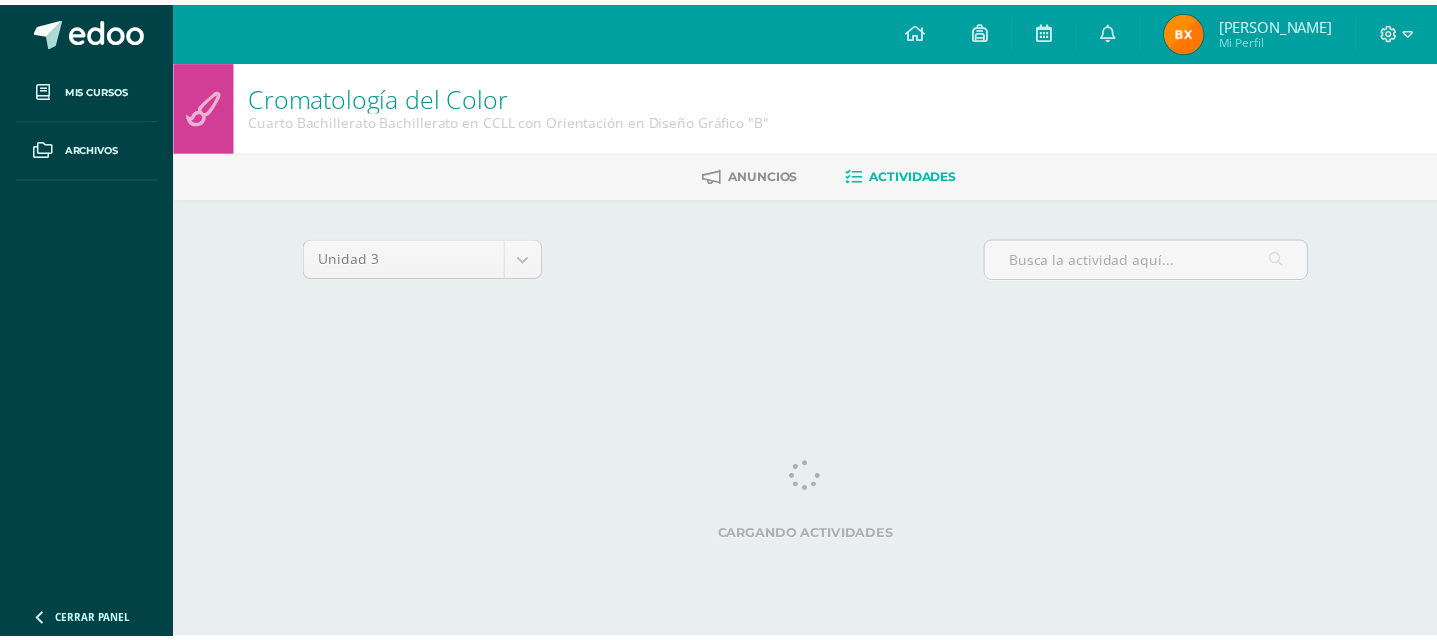 scroll, scrollTop: 0, scrollLeft: 0, axis: both 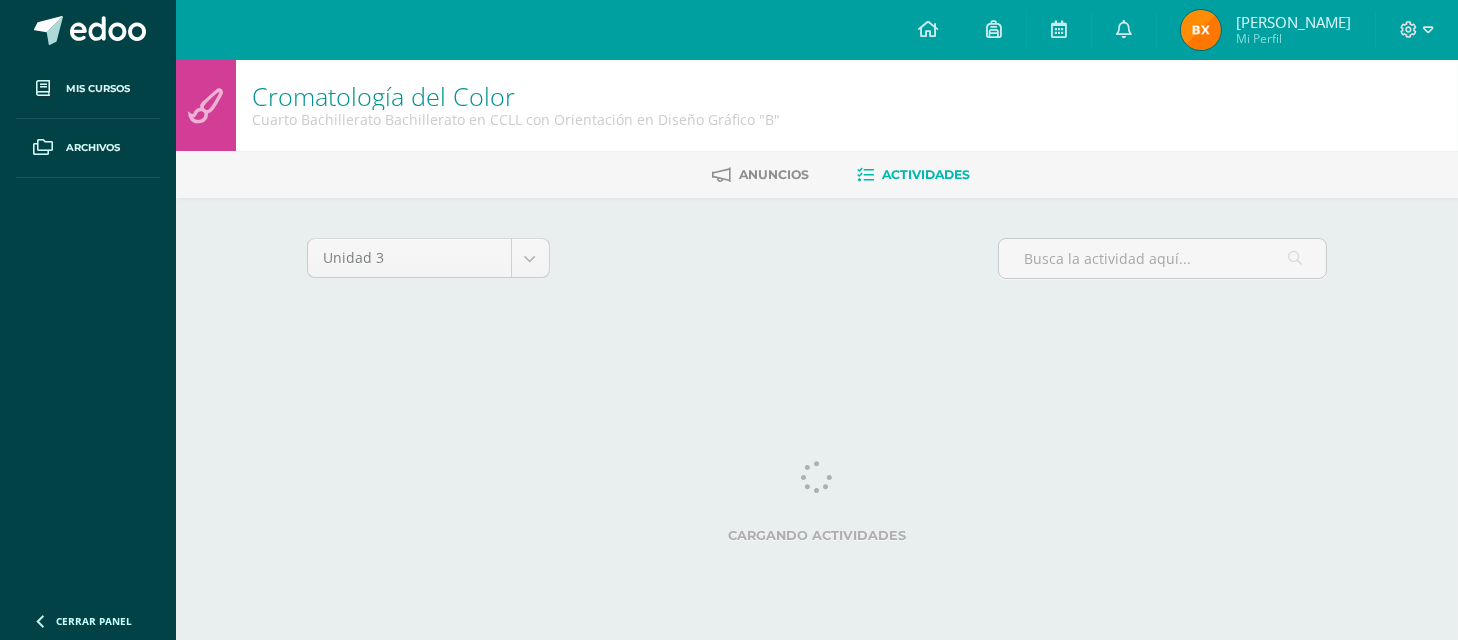 drag, startPoint x: 1456, startPoint y: 63, endPoint x: 1456, endPoint y: 84, distance: 21 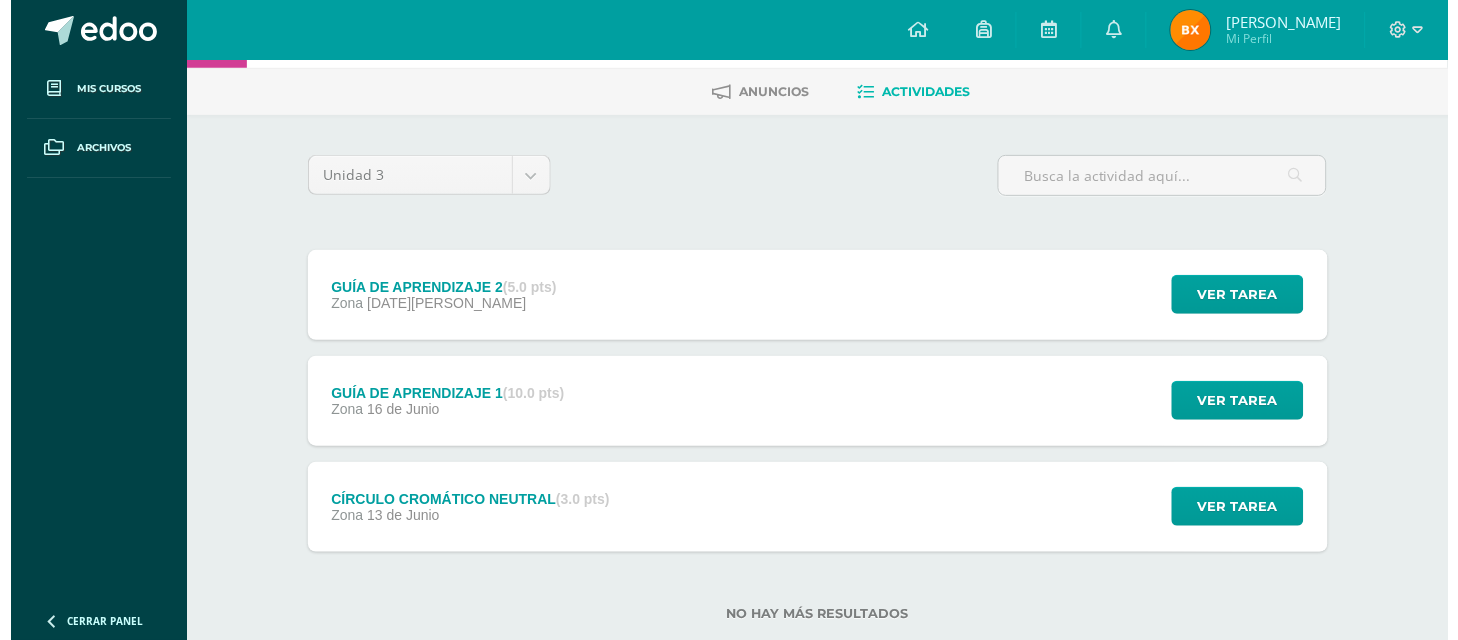 scroll, scrollTop: 129, scrollLeft: 0, axis: vertical 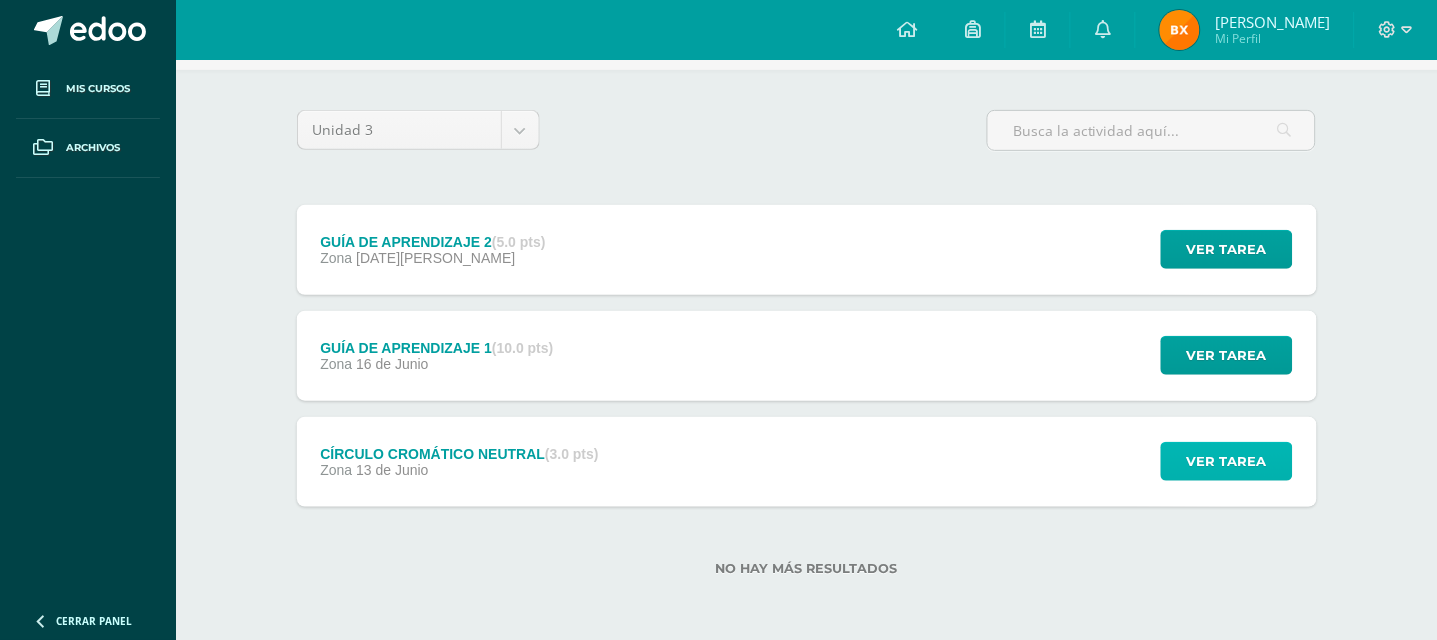 click on "Ver tarea" at bounding box center [1227, 461] 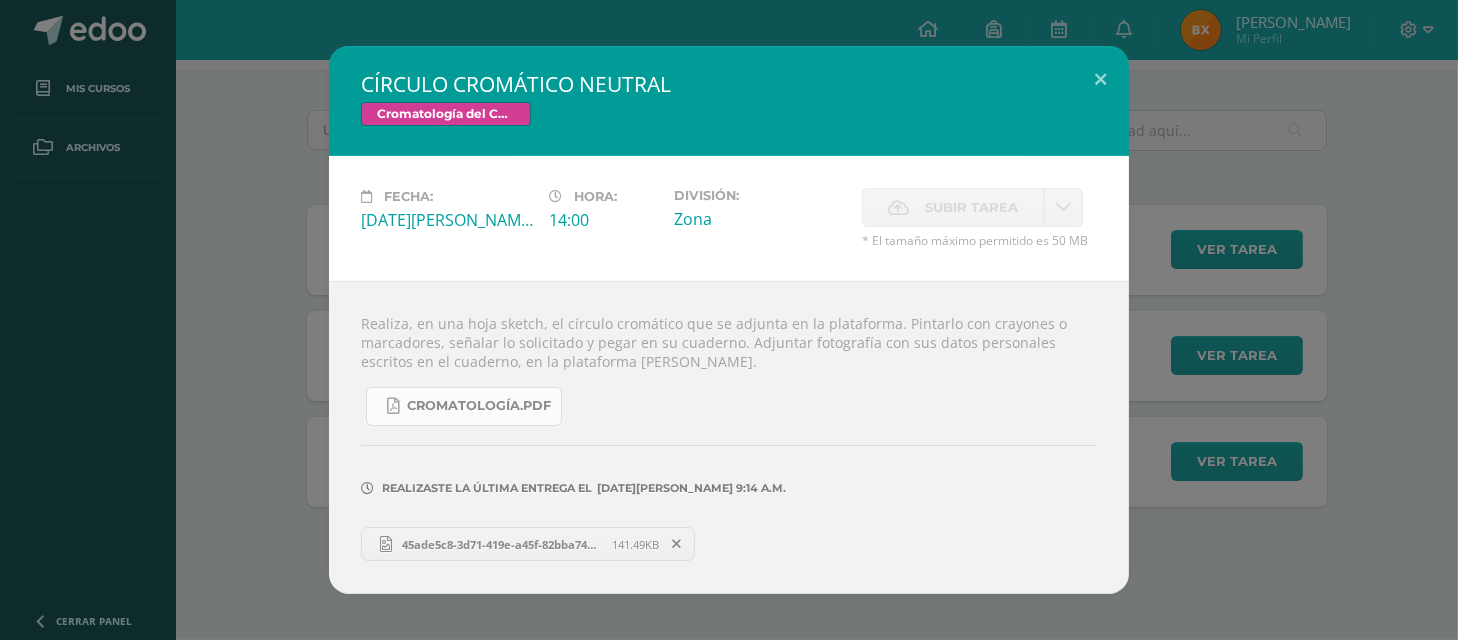 click on "Cromatología.pdf" at bounding box center (464, 406) 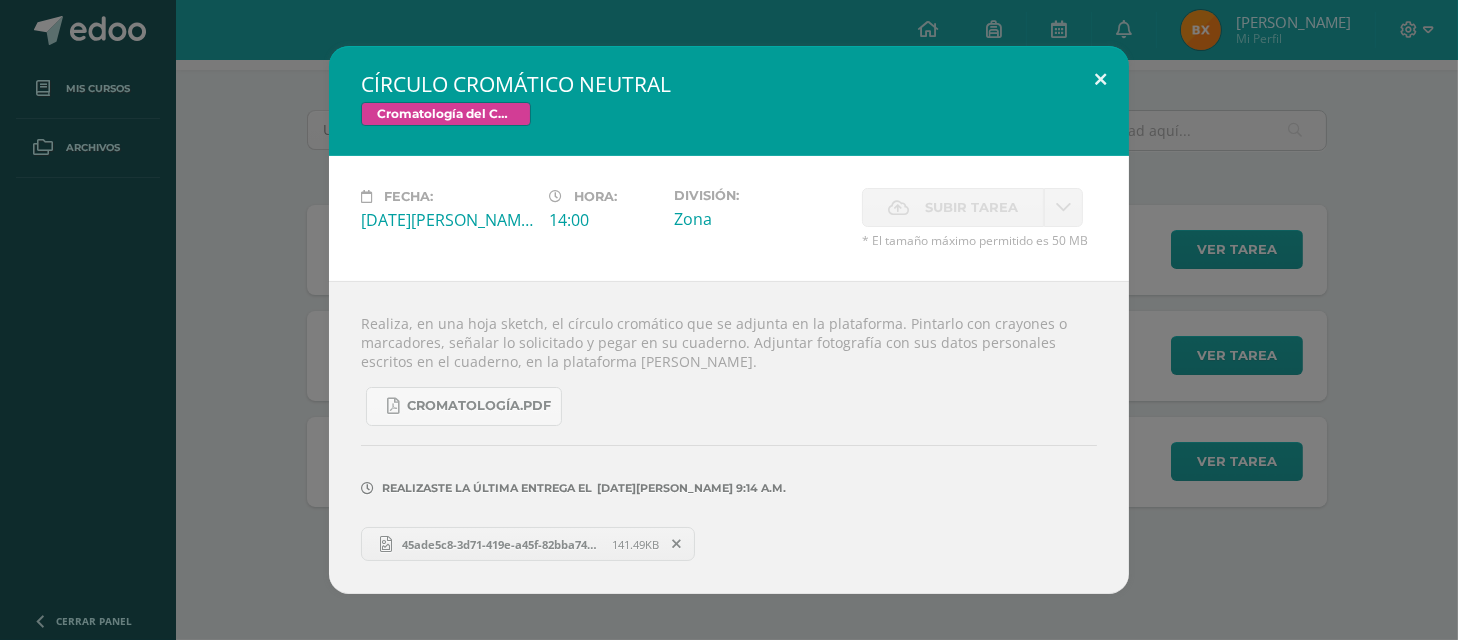 click at bounding box center [1100, 80] 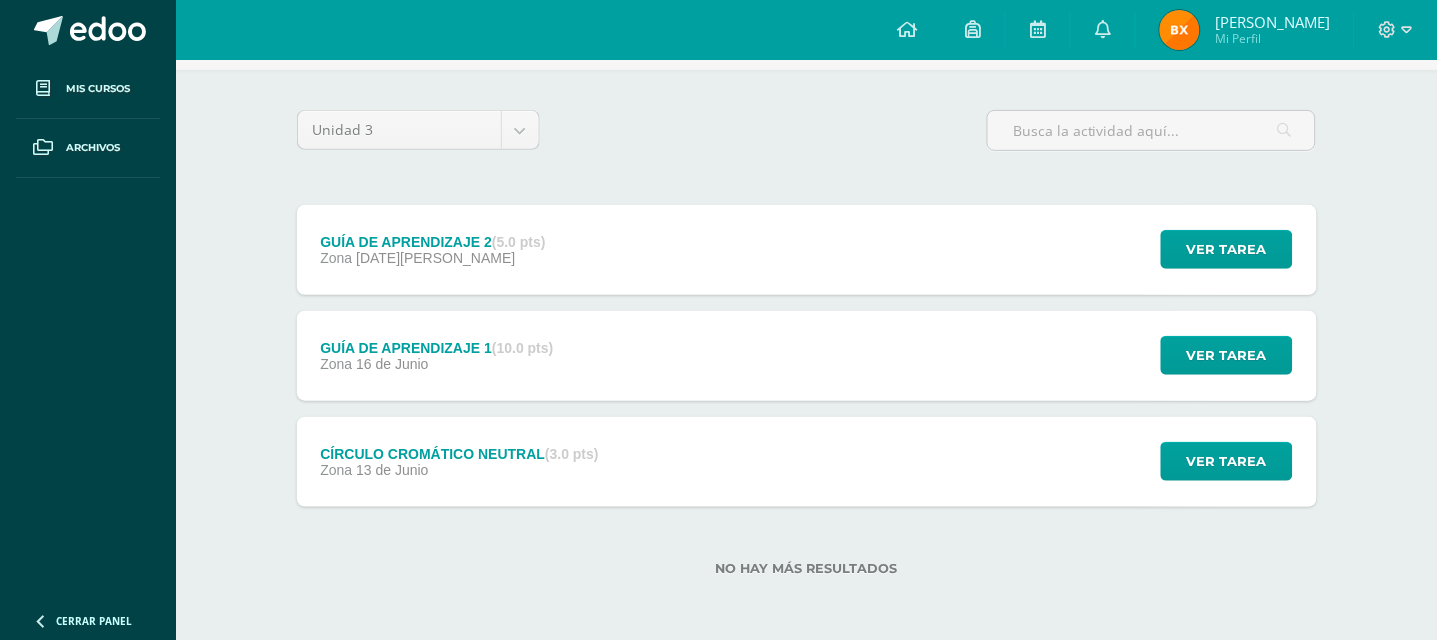 click on "GUÍA DE APRENDIZAJE 1  (10.0 pts)
Zona
[DATE][PERSON_NAME]
Ver tarea
GUÍA DE APRENDIZAJE 1
Cromatología del Color
Cargando contenido" at bounding box center [807, 356] 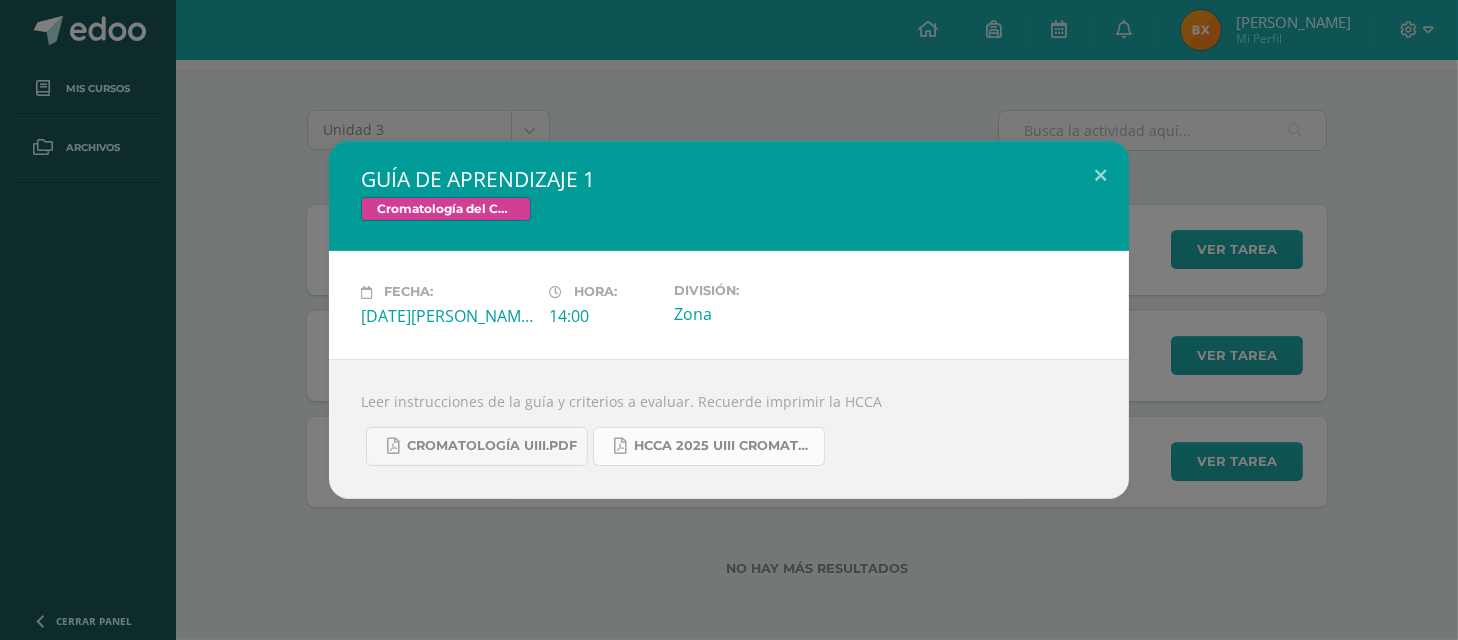 click on "HCCA 2025 UIII CROMATOLOGÍA.pdf" at bounding box center [724, 446] 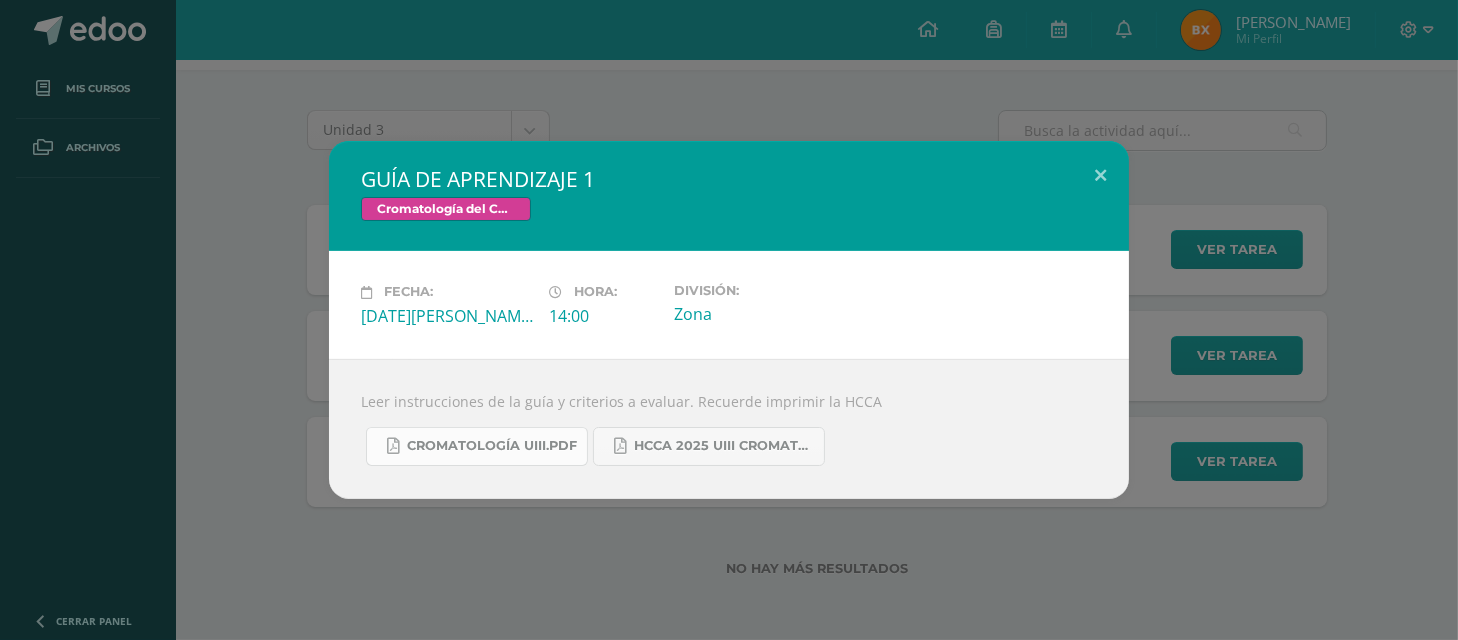click on "CROMATOLOGÍA UIII.pdf" at bounding box center (492, 446) 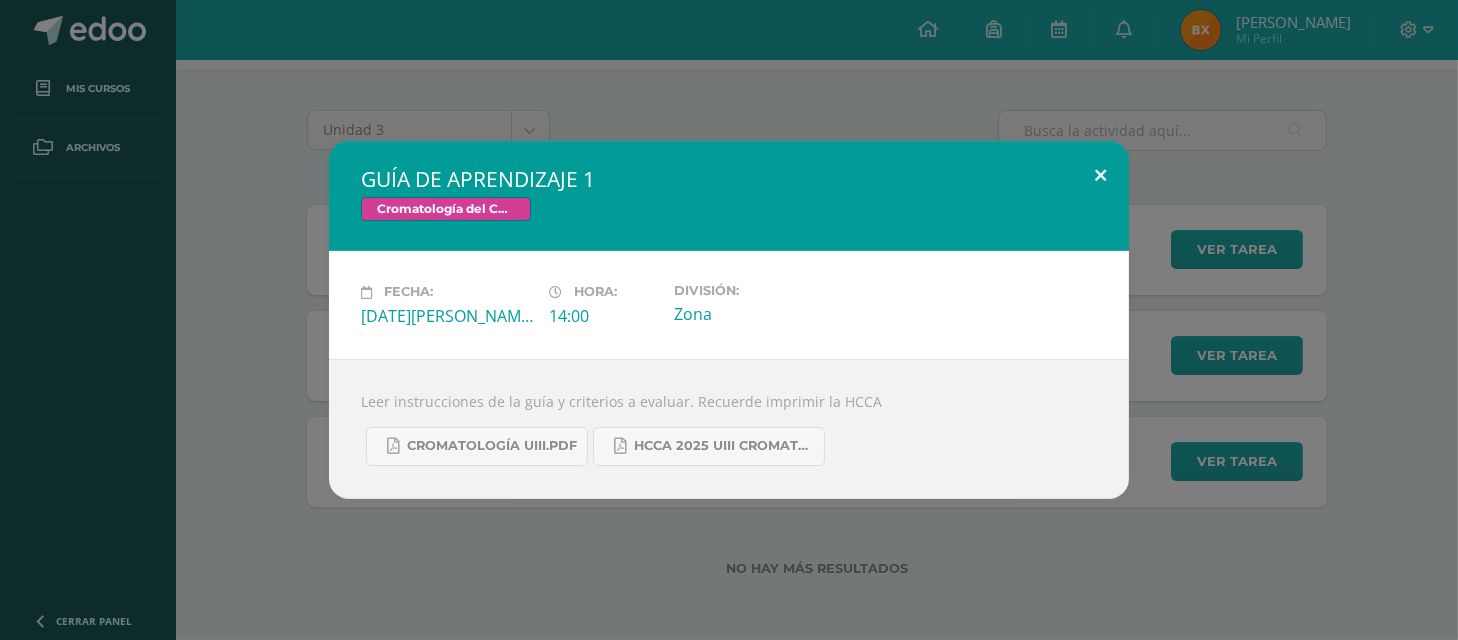 click at bounding box center [1100, 175] 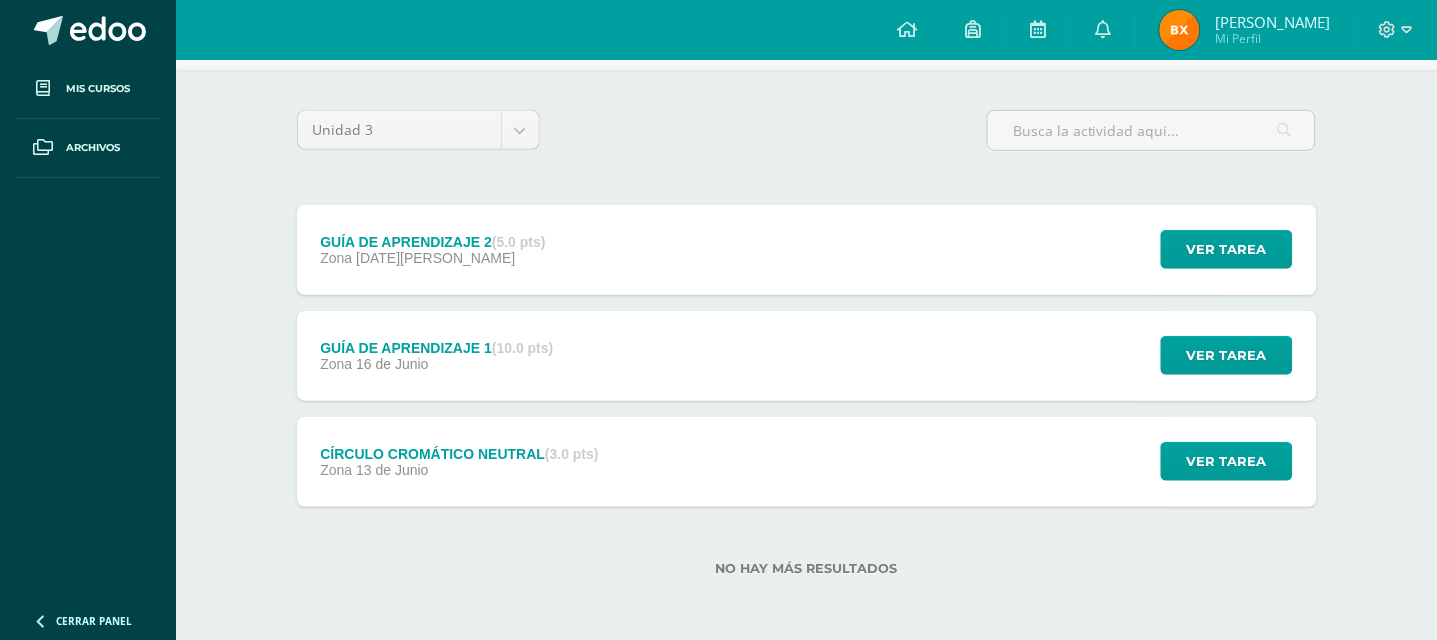 click on "GUÍA DE APRENDIZAJE 2  (5.0 pts)
Zona
[DATE]" at bounding box center (433, 250) 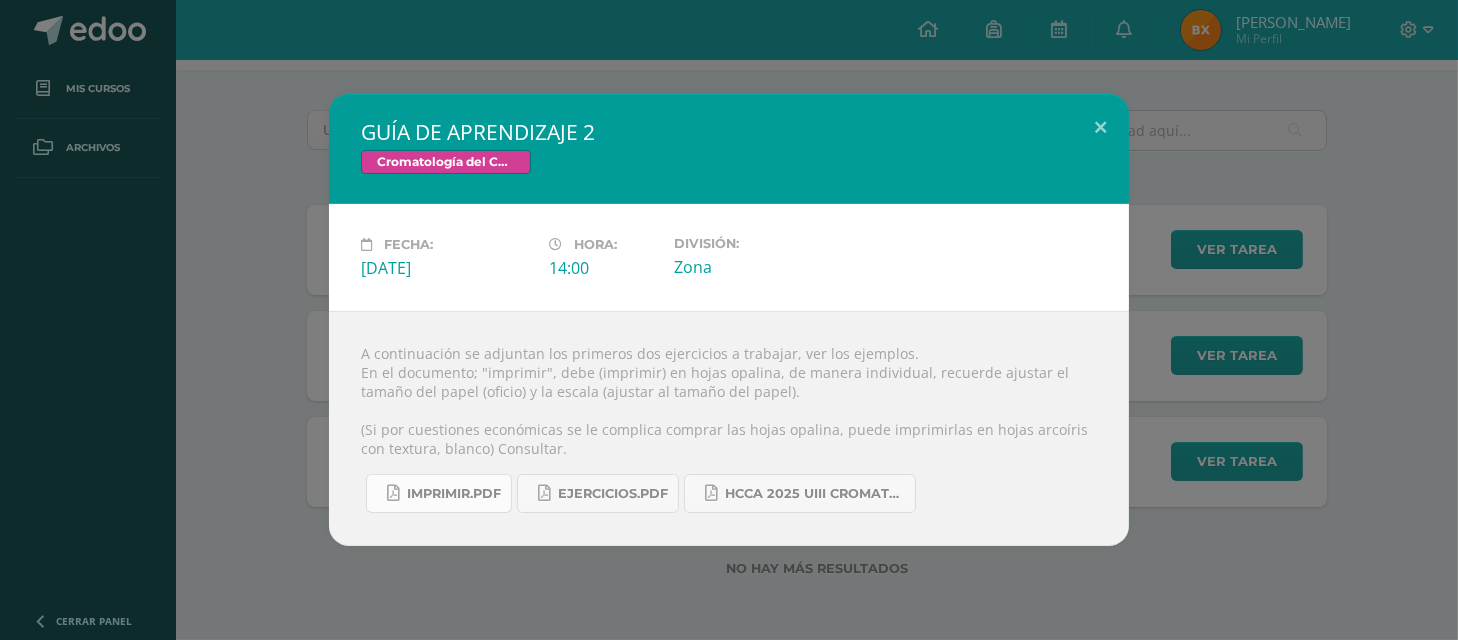 click on "Imprimir.pdf" at bounding box center [454, 494] 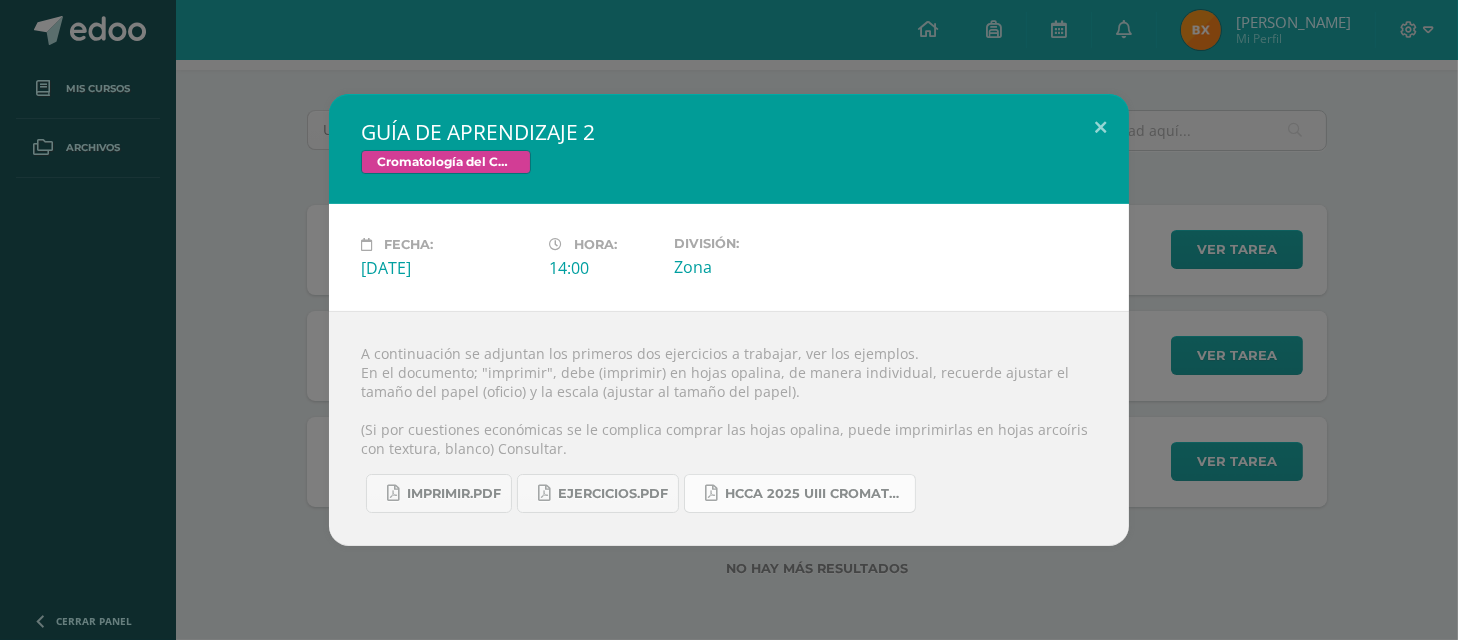 click on "HCCA 2025 UIII CROMATOLOGÍA.docx (1).pdf" at bounding box center [815, 494] 